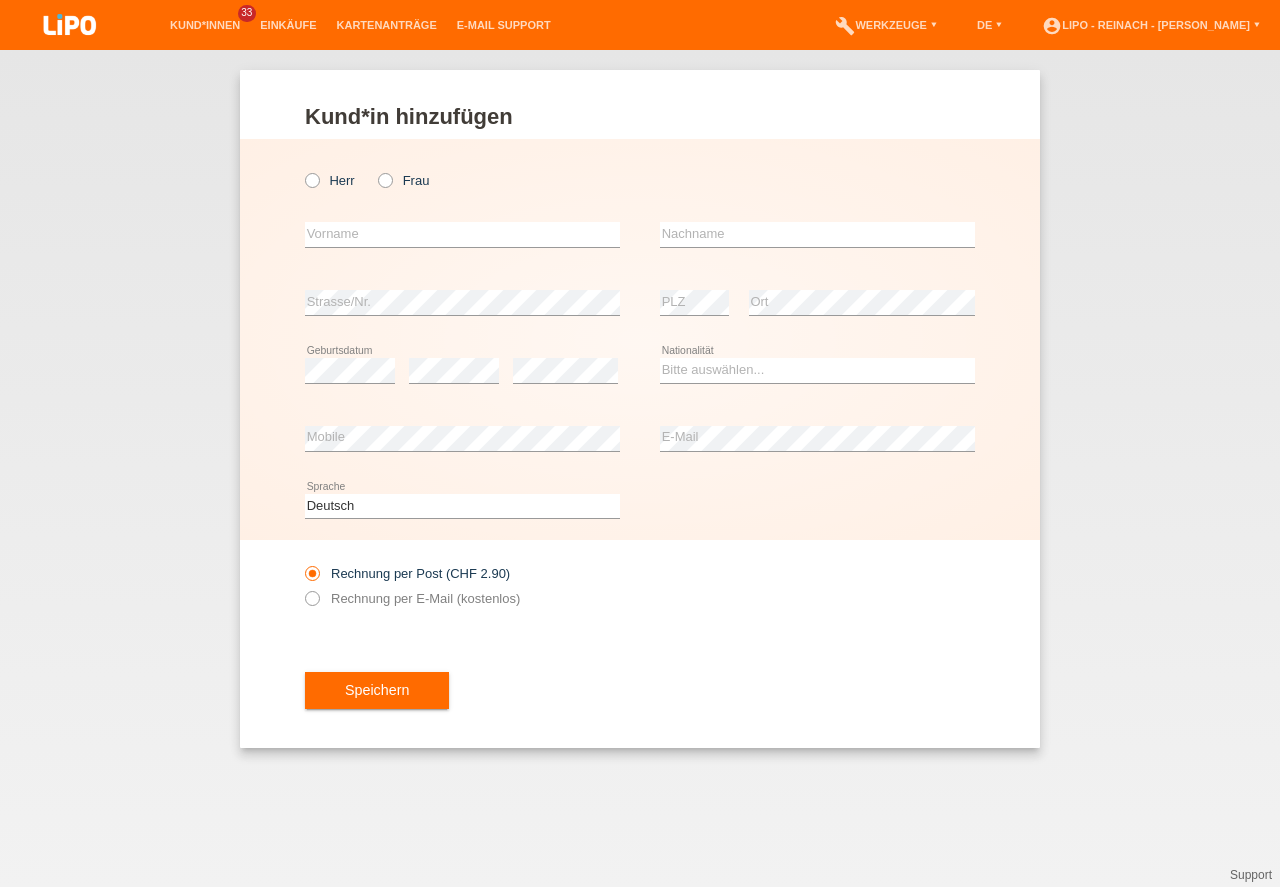 scroll, scrollTop: 0, scrollLeft: 0, axis: both 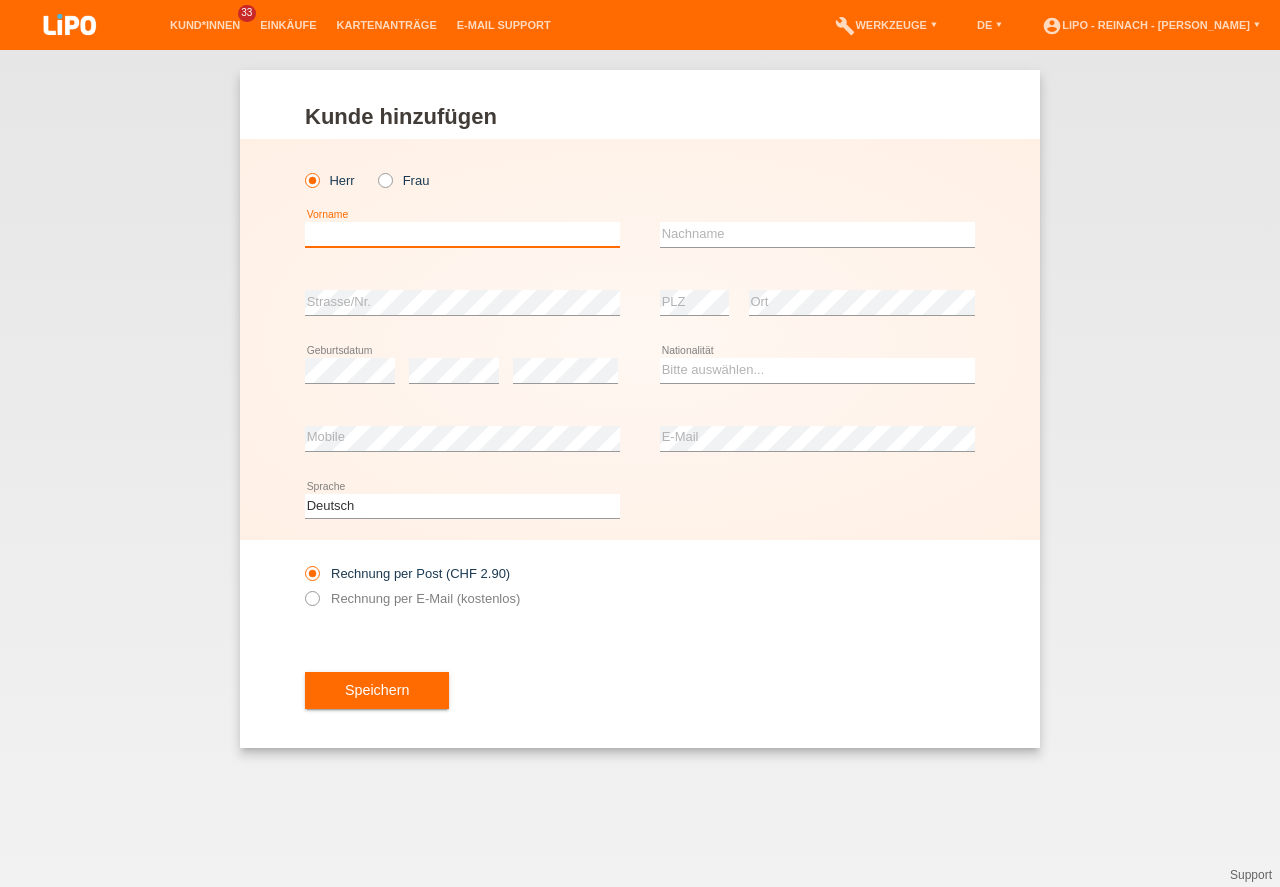 click at bounding box center [462, 234] 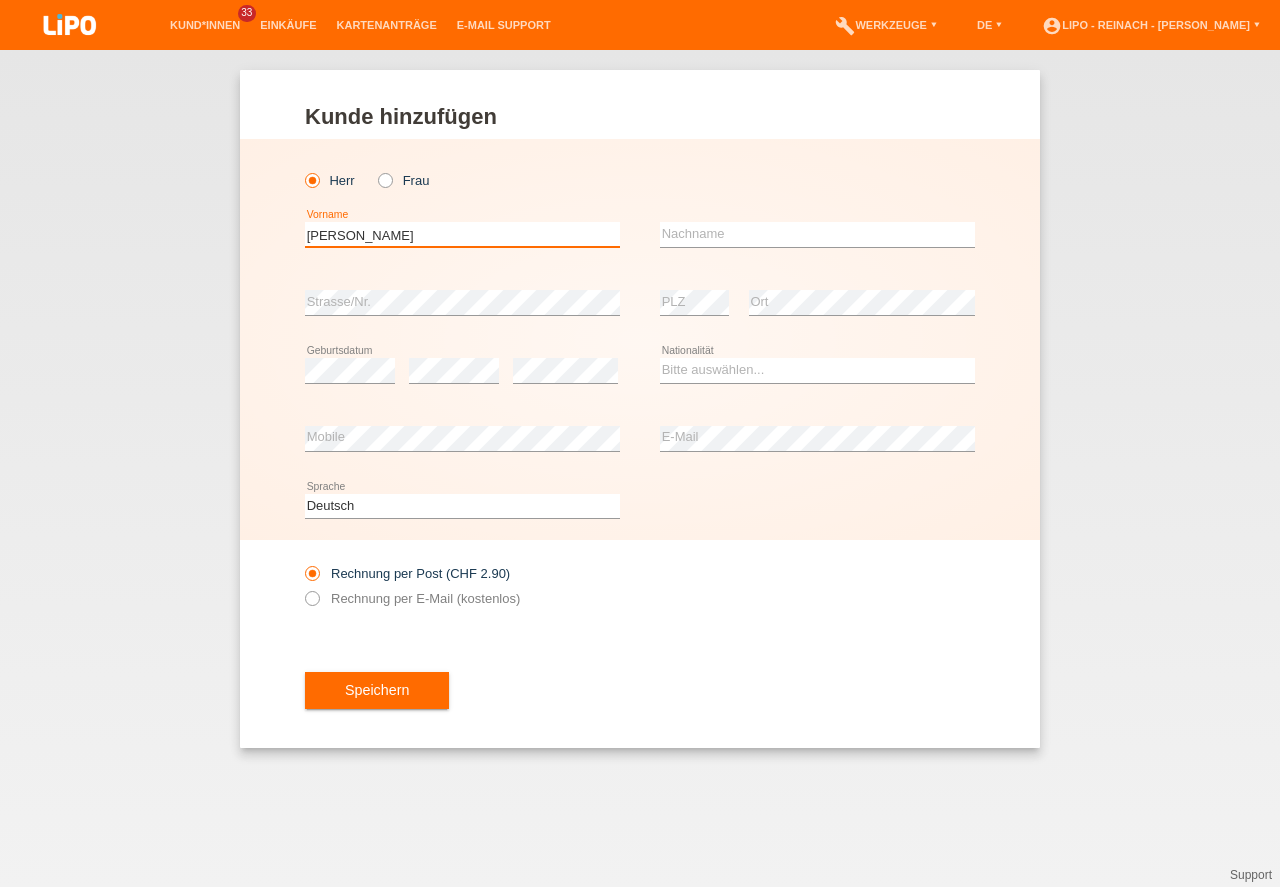 type on "[PERSON_NAME]" 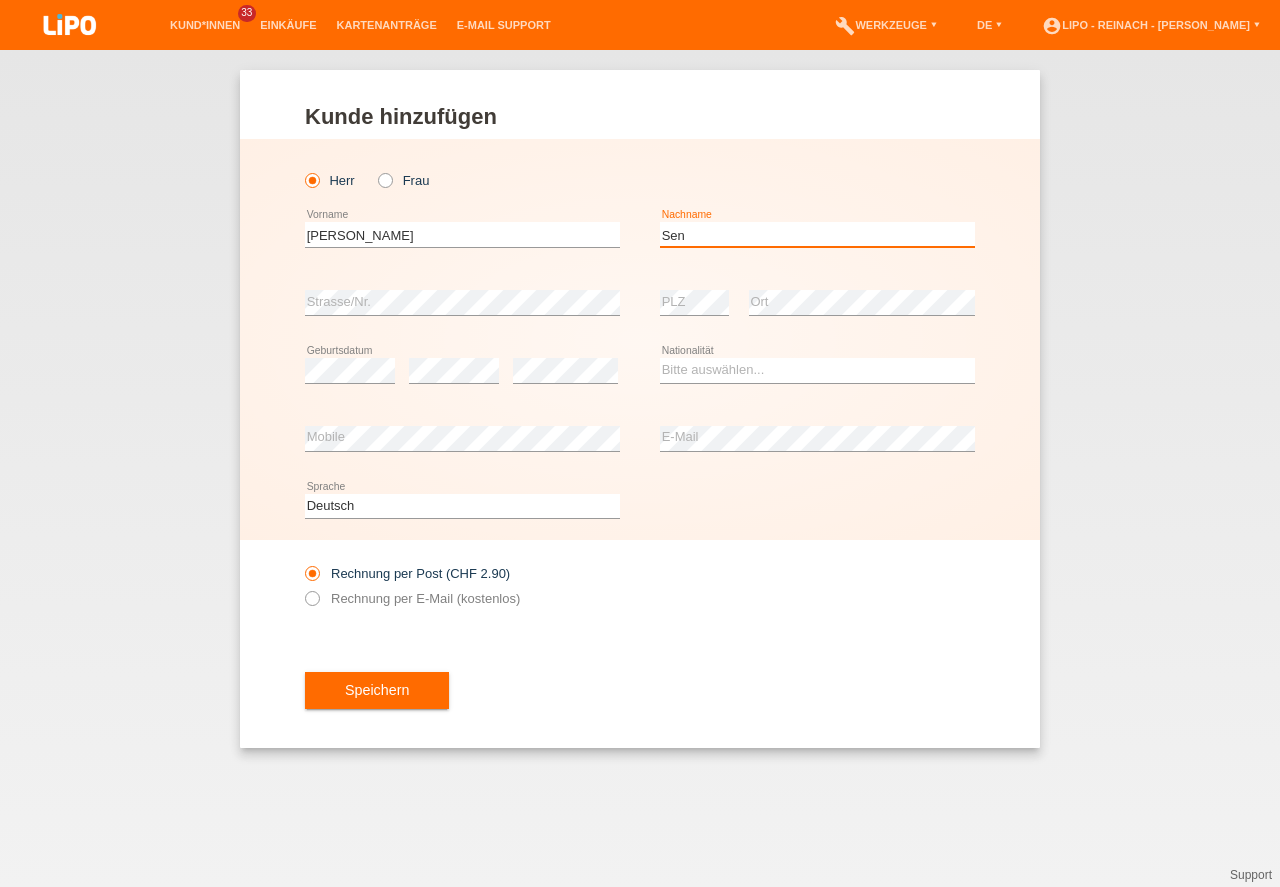 type on "Sen" 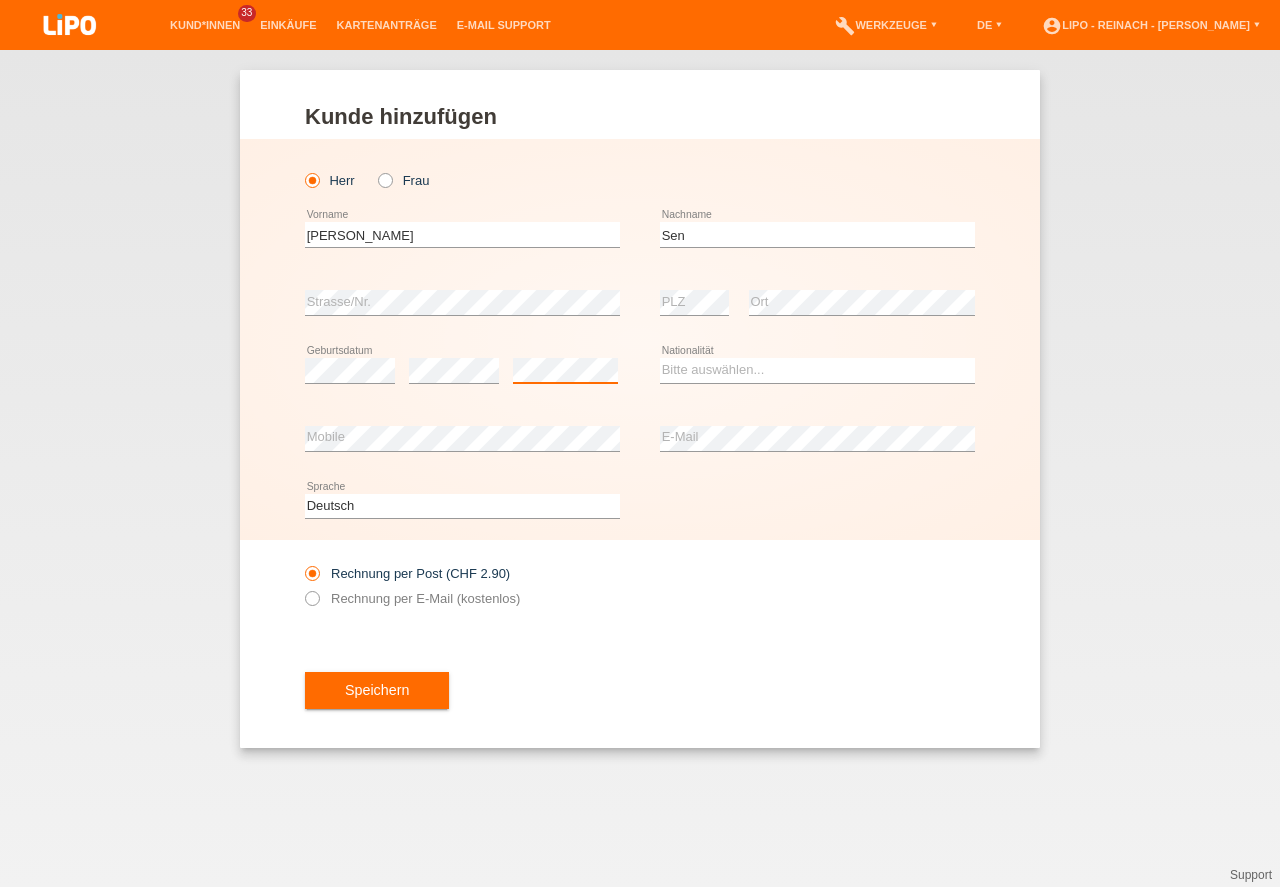 scroll, scrollTop: 0, scrollLeft: 0, axis: both 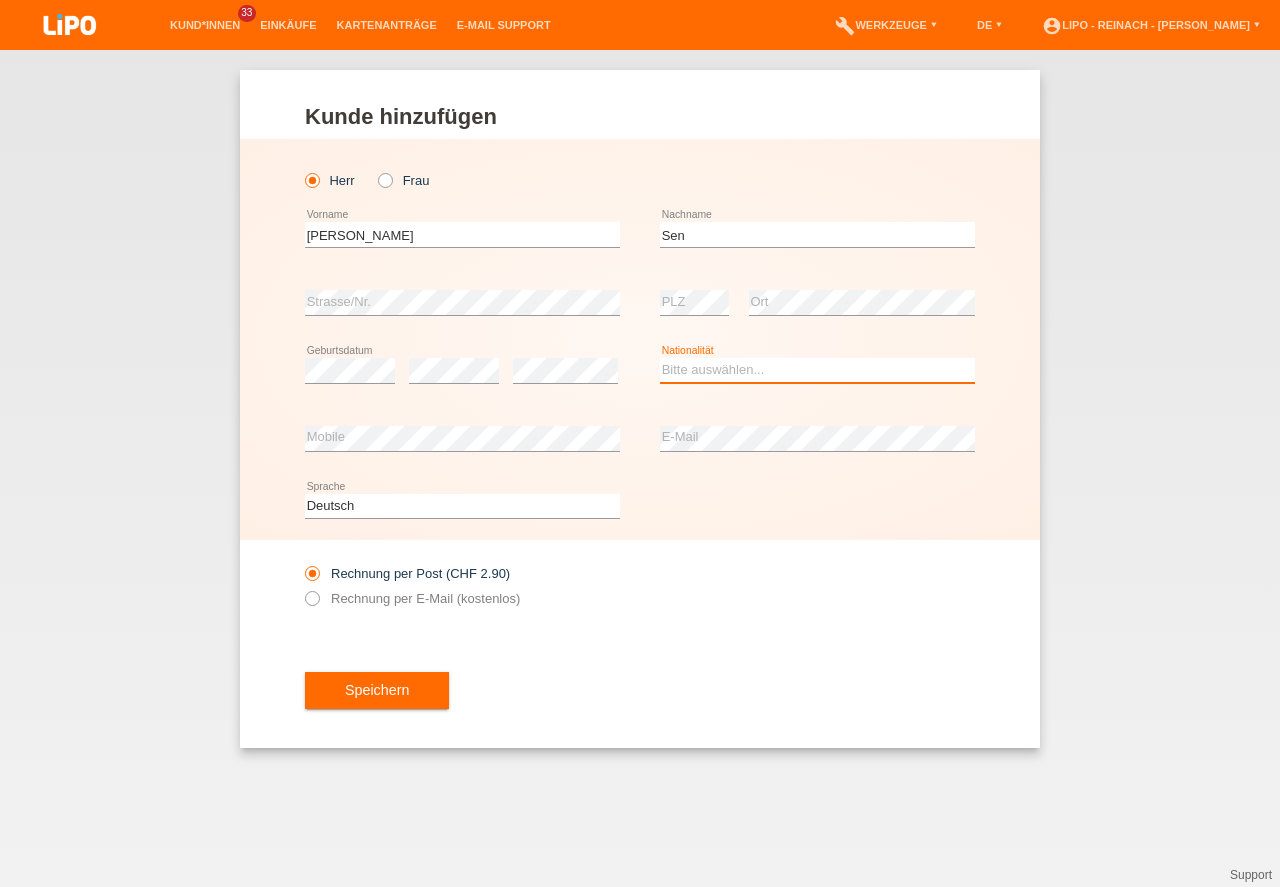 click on "Bitte auswählen...
Schweiz
Deutschland
Liechtenstein
Österreich
------------
Afghanistan
Ägypten
Åland
Albanien
Algerien" at bounding box center (817, 370) 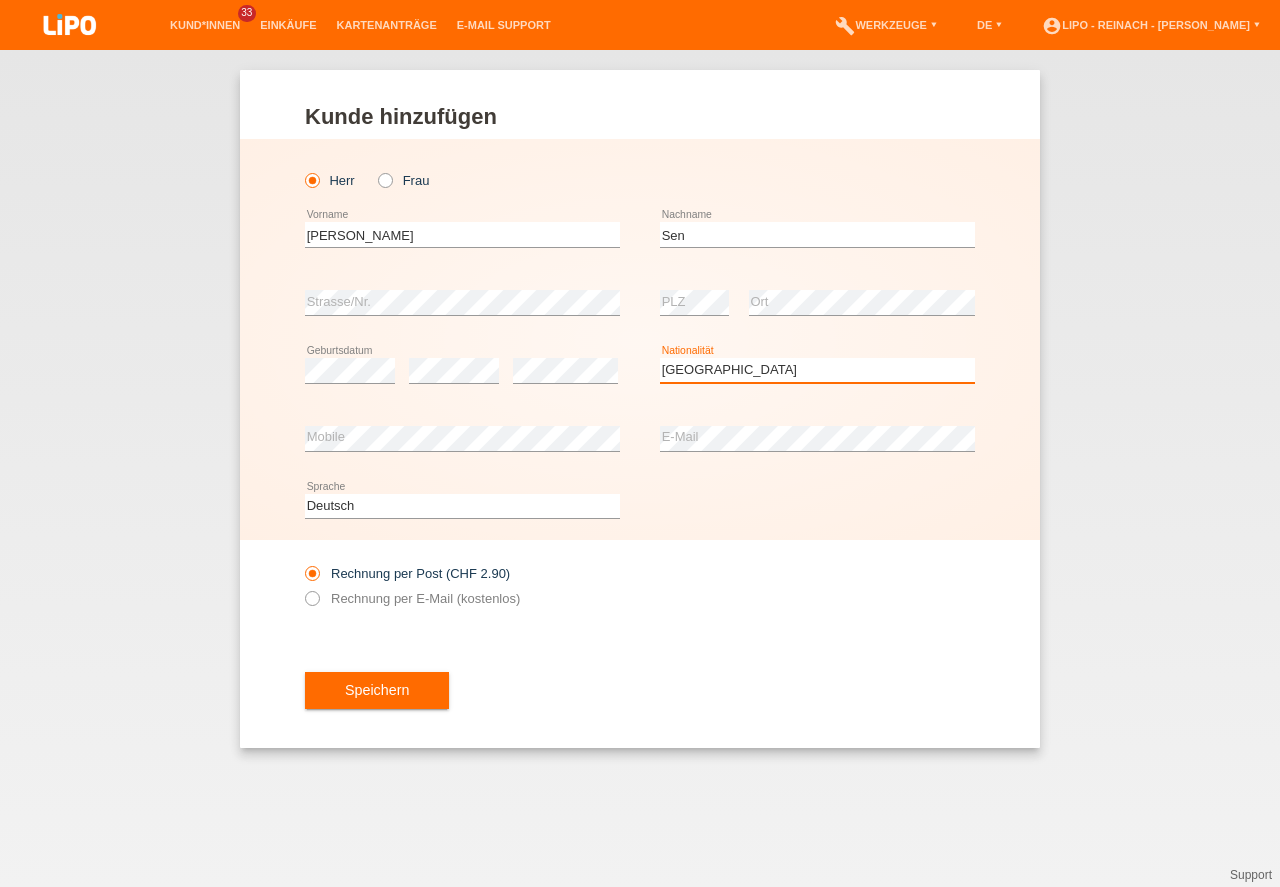 scroll, scrollTop: 0, scrollLeft: 0, axis: both 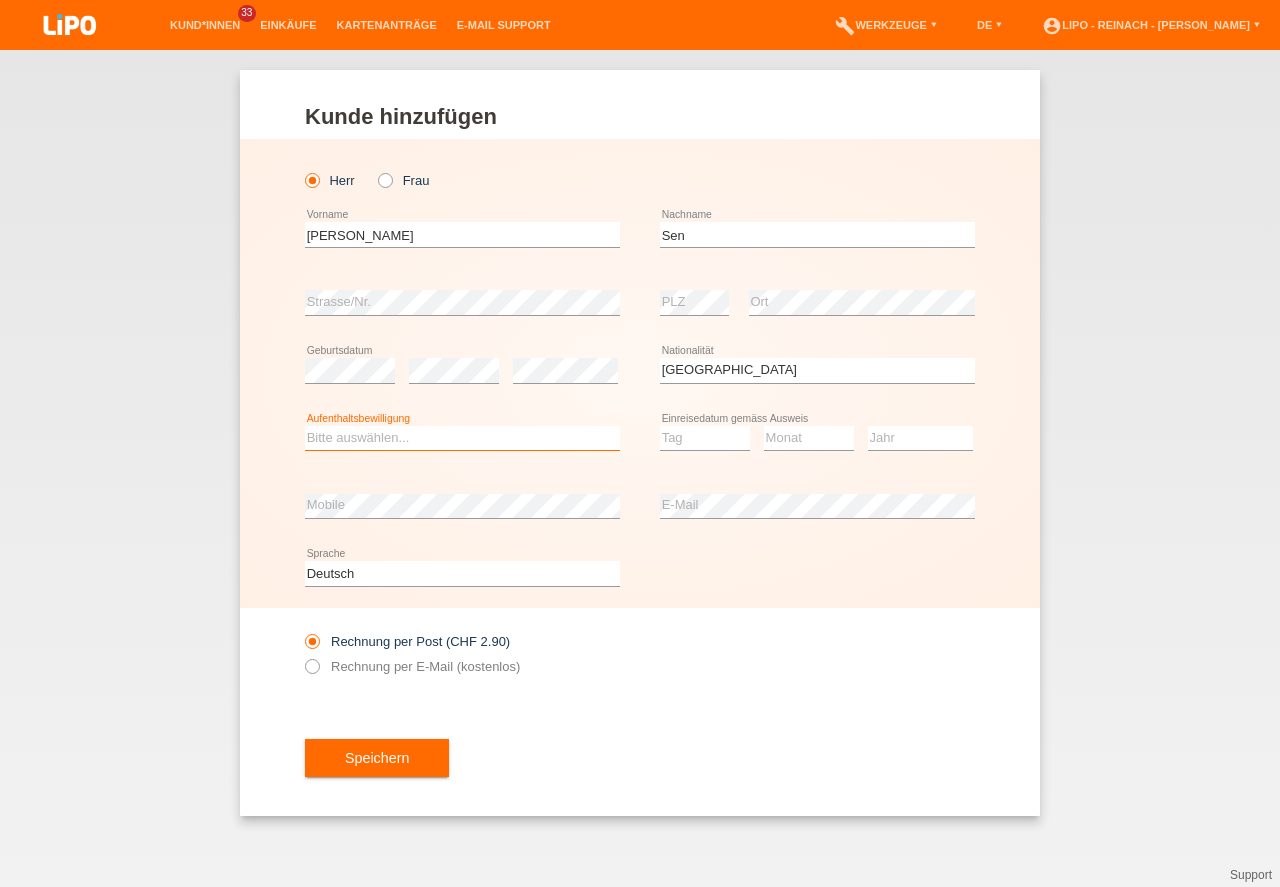 click on "Bitte auswählen...
C
B
B - Flüchtlingsstatus
Andere" at bounding box center [462, 438] 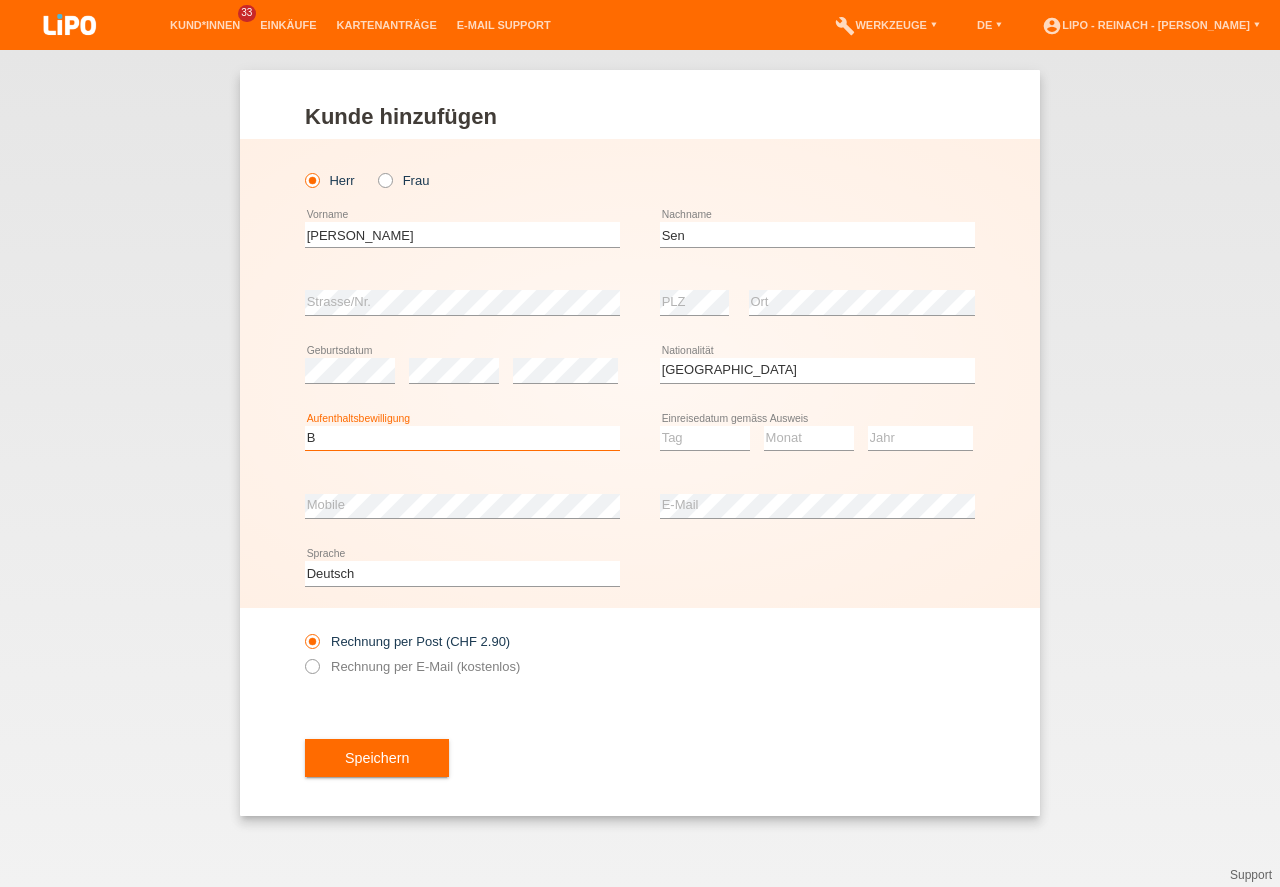 click on "B" at bounding box center [0, 0] 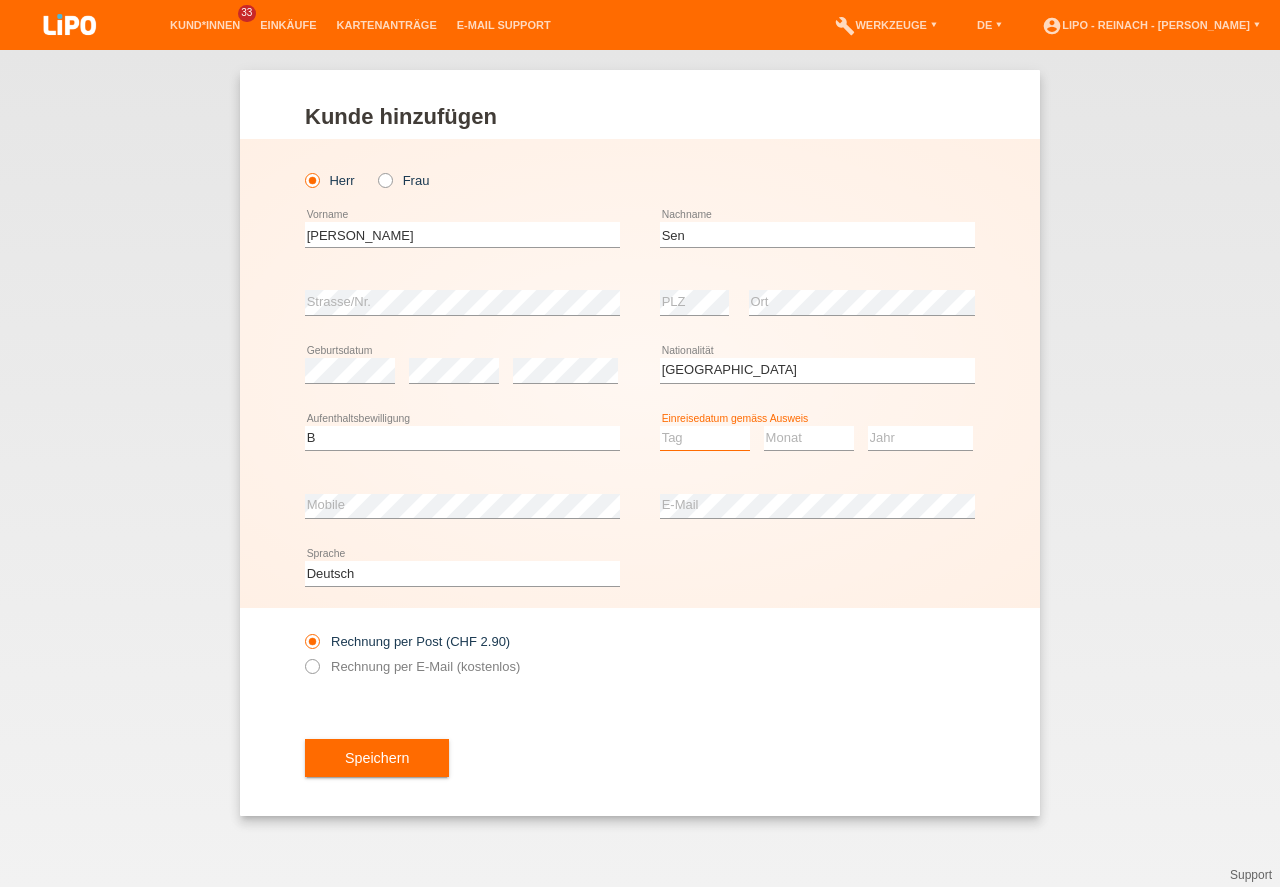 click on "Tag
01
02
03
04
05
06
07
08
09
10 11" at bounding box center [705, 438] 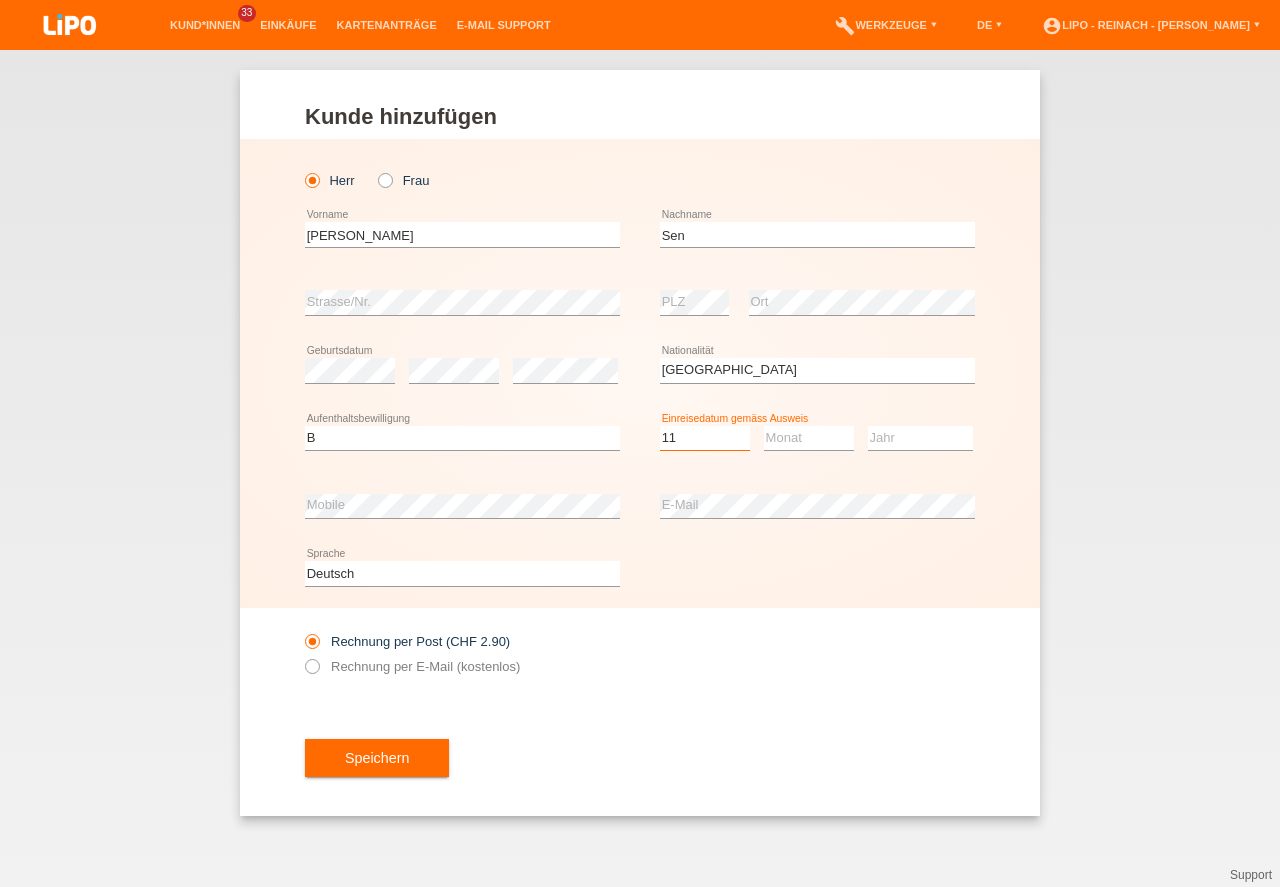 click on "11" at bounding box center [0, 0] 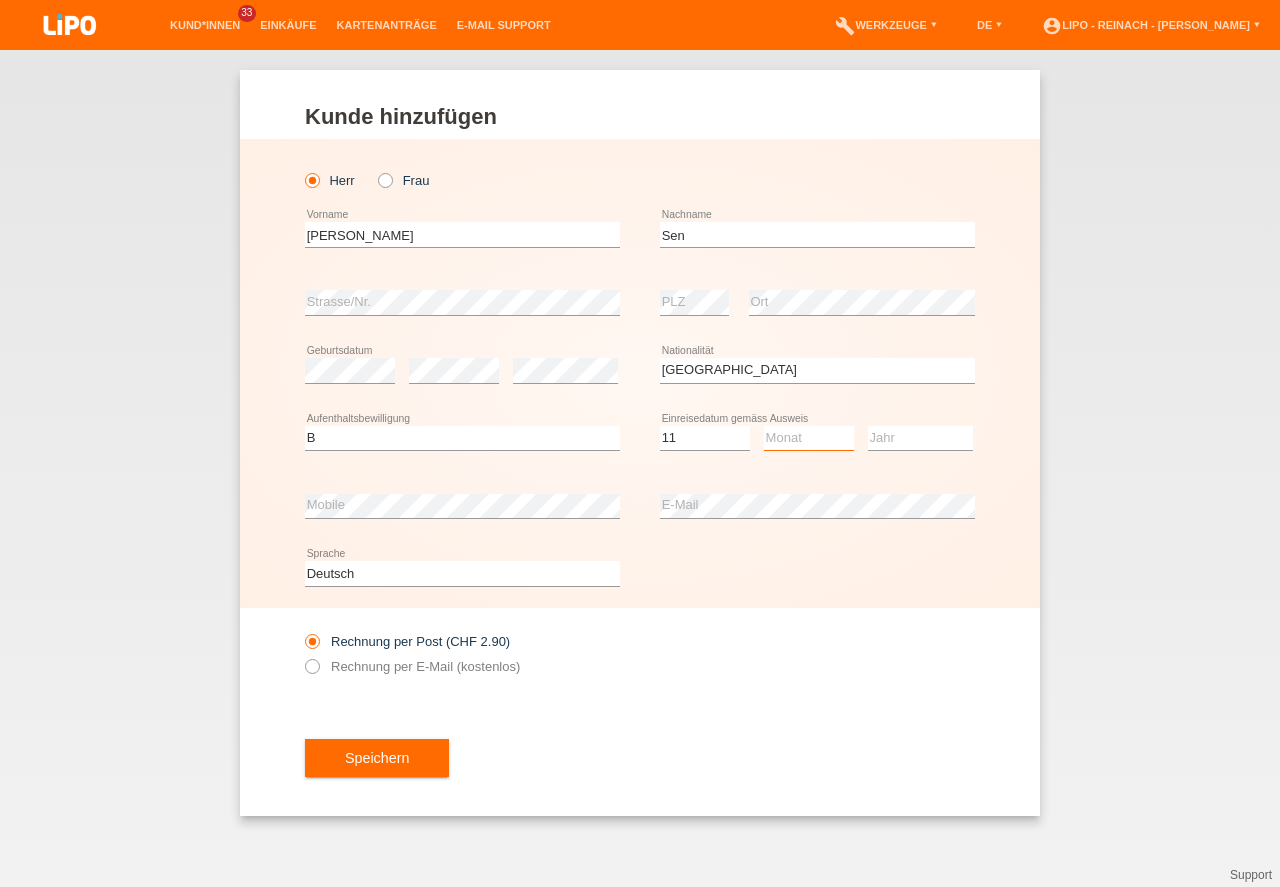 click on "Monat
01
02
03
04
05
06
07
08
09
10 11" at bounding box center [809, 438] 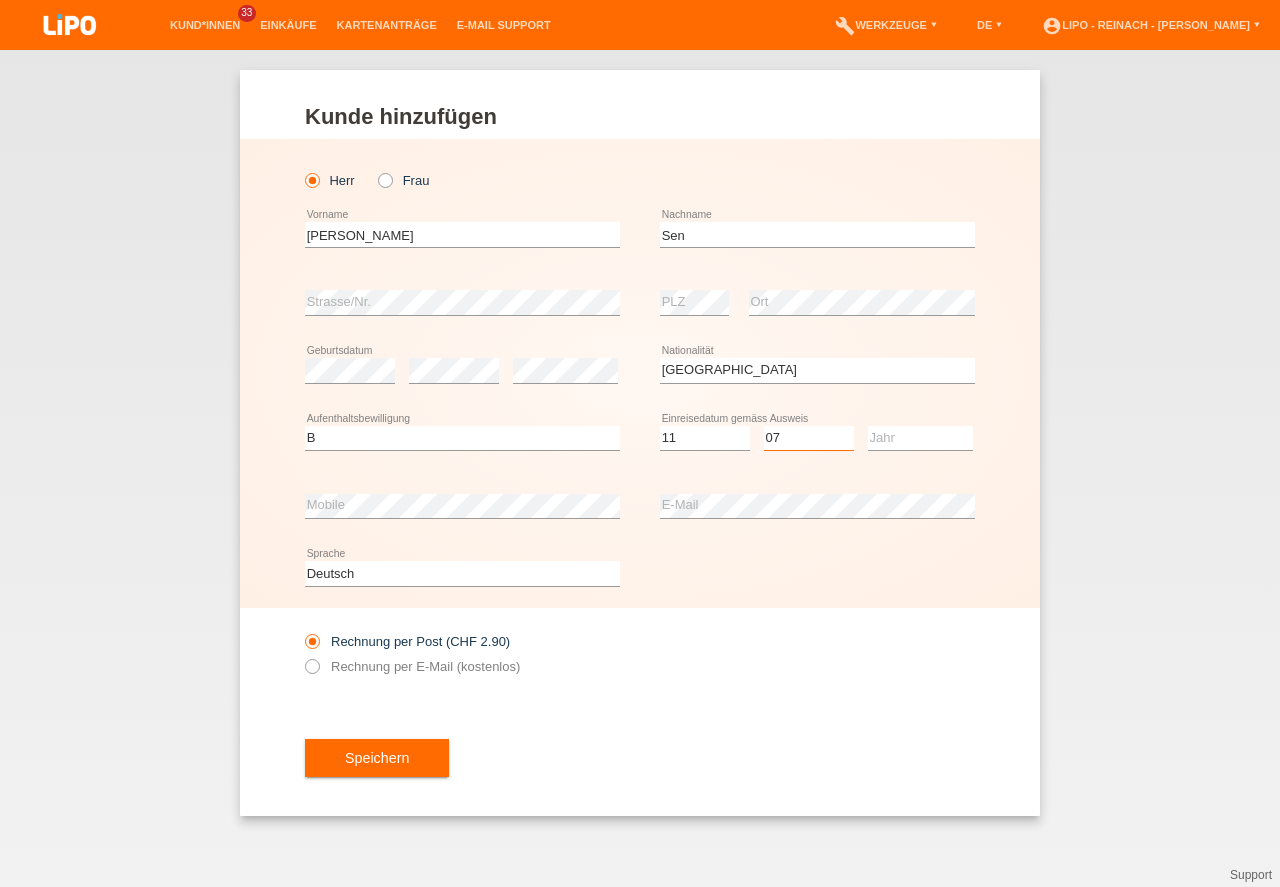 click on "07" at bounding box center (0, 0) 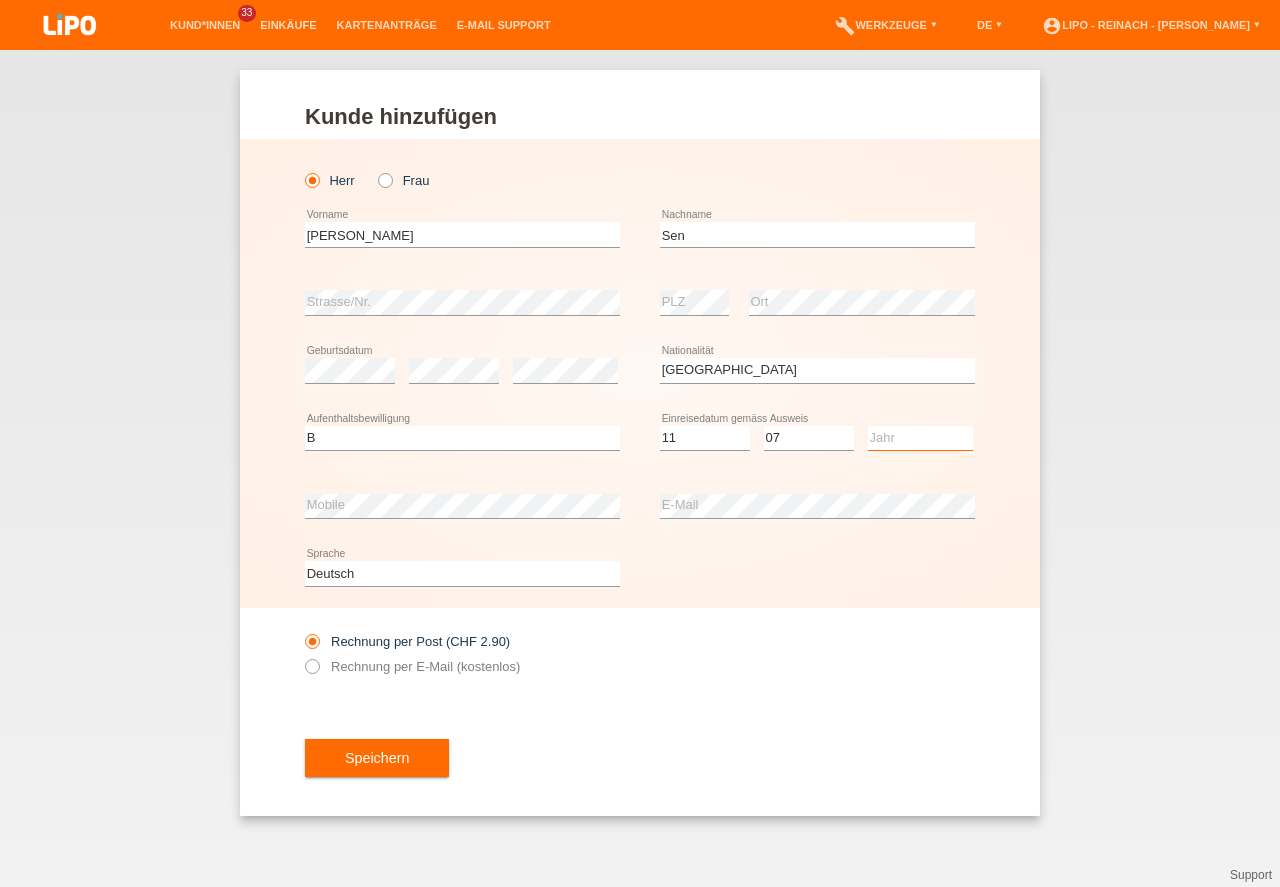 click on "Jahr
2025
2024
2023
2022
2021
2020
2019
2018
2017 2016 2015 2014 2013 2012 2011 2010 2009 2008 2007 2006 2005 2004 2003 2002 2001" at bounding box center (920, 438) 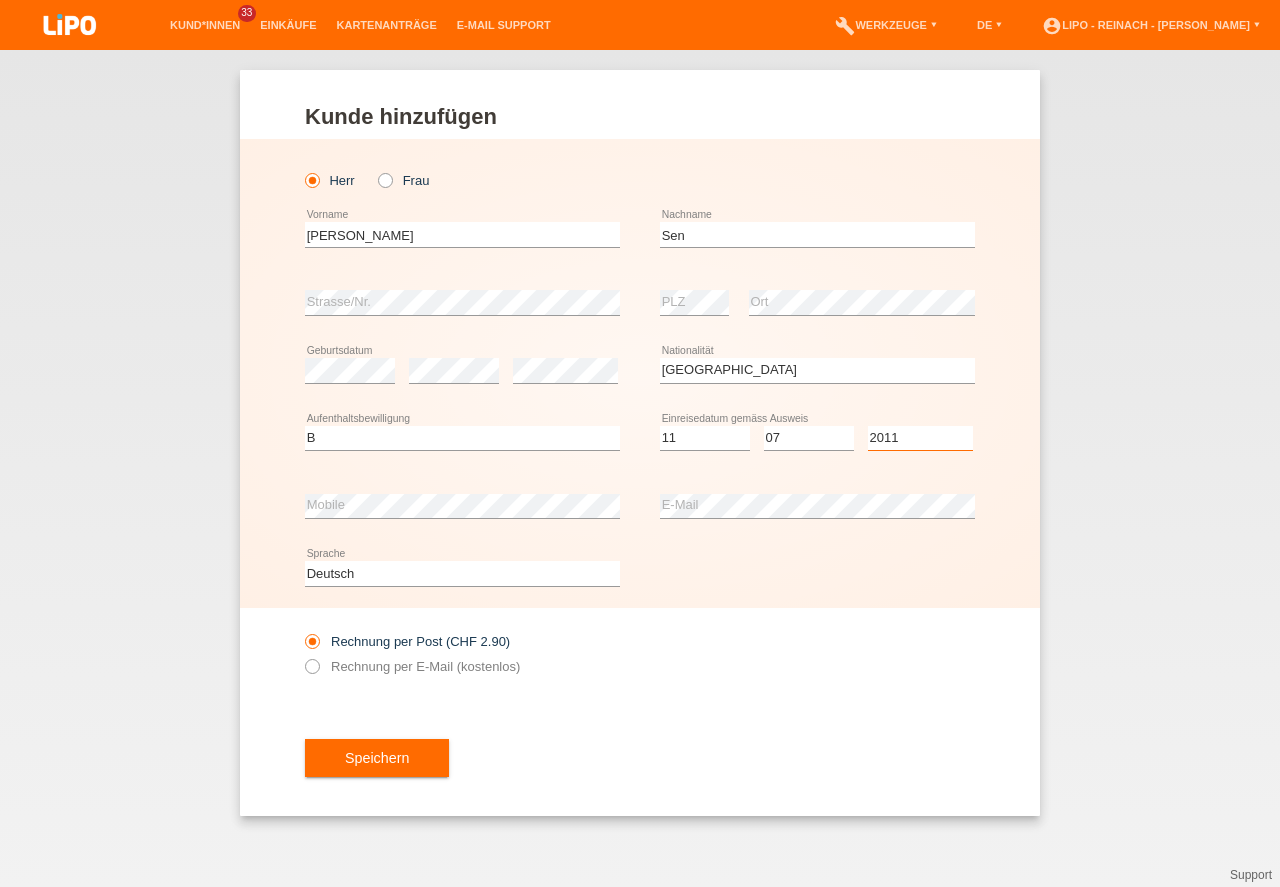click on "2011" at bounding box center (0, 0) 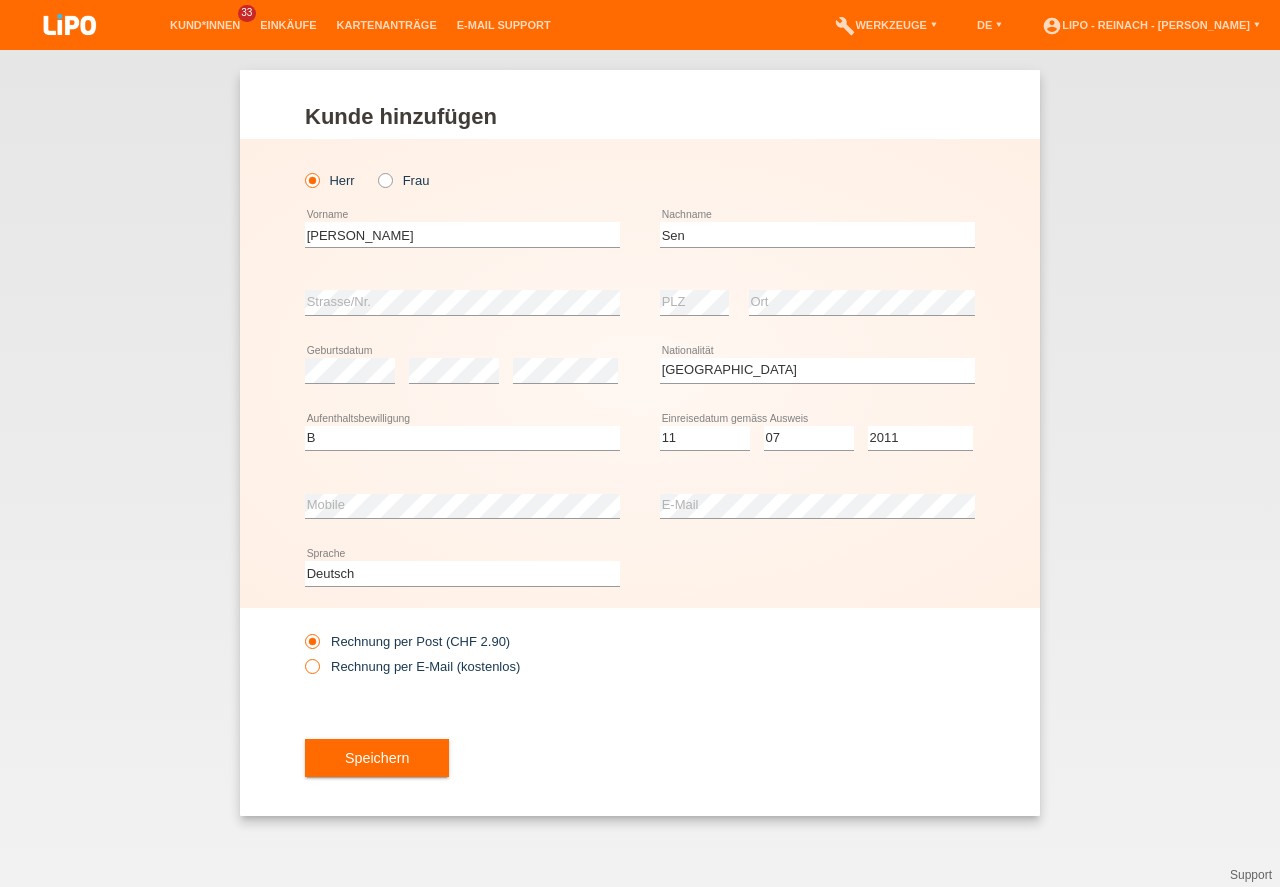 click on "Rechnung per E-Mail                                                                                            (kostenlos)" at bounding box center [412, 666] 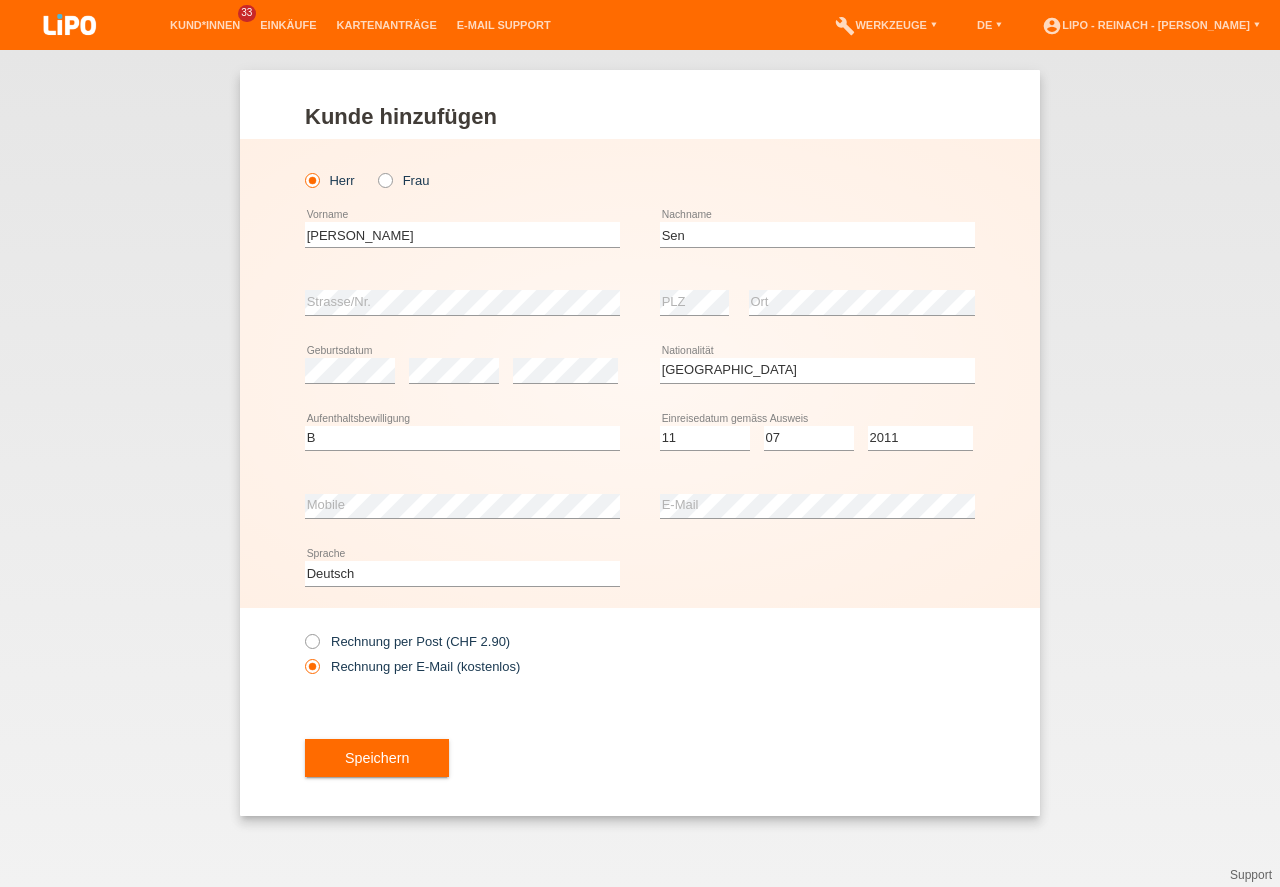 drag, startPoint x: 401, startPoint y: 760, endPoint x: 658, endPoint y: 583, distance: 312.05447 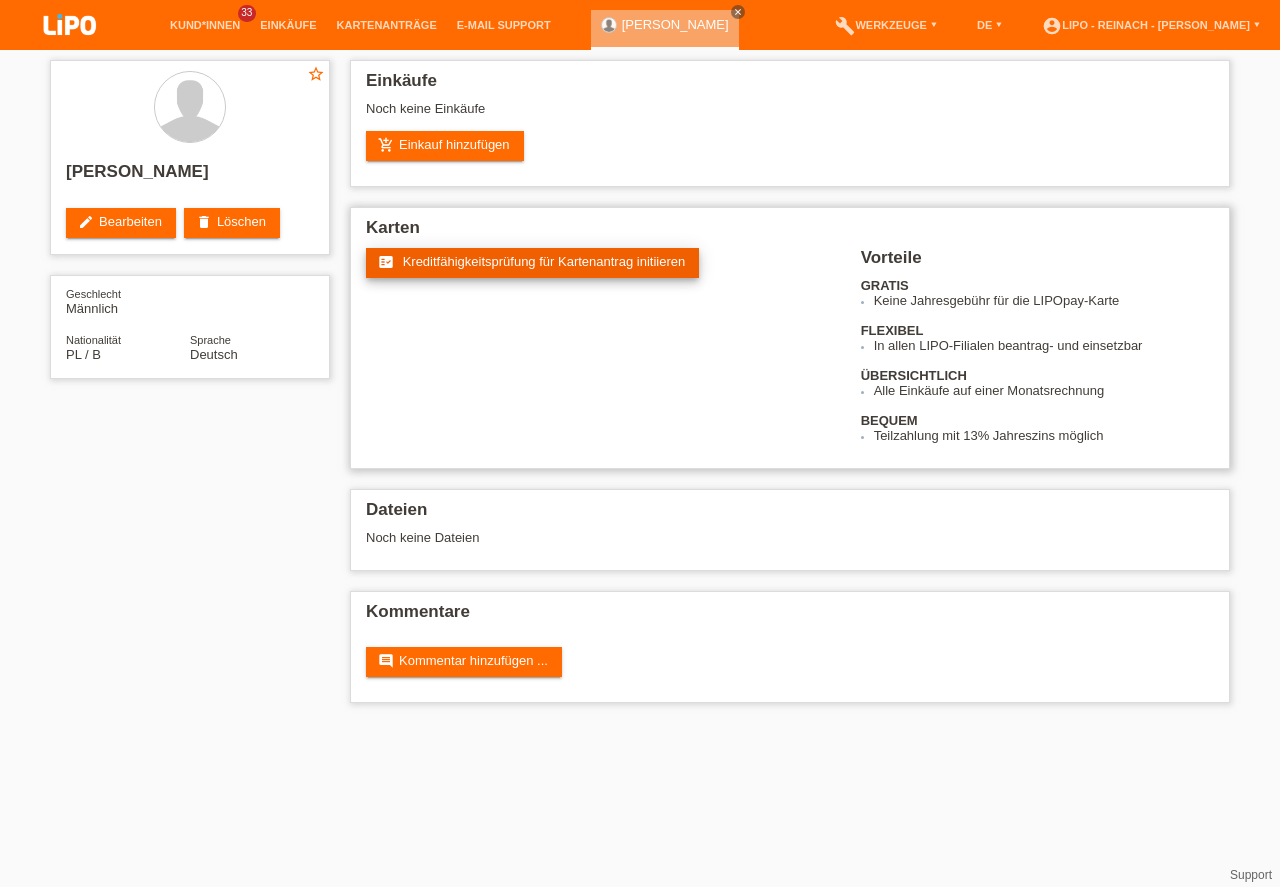 click on "Kreditfähigkeitsprüfung für Kartenantrag initiieren" at bounding box center (544, 261) 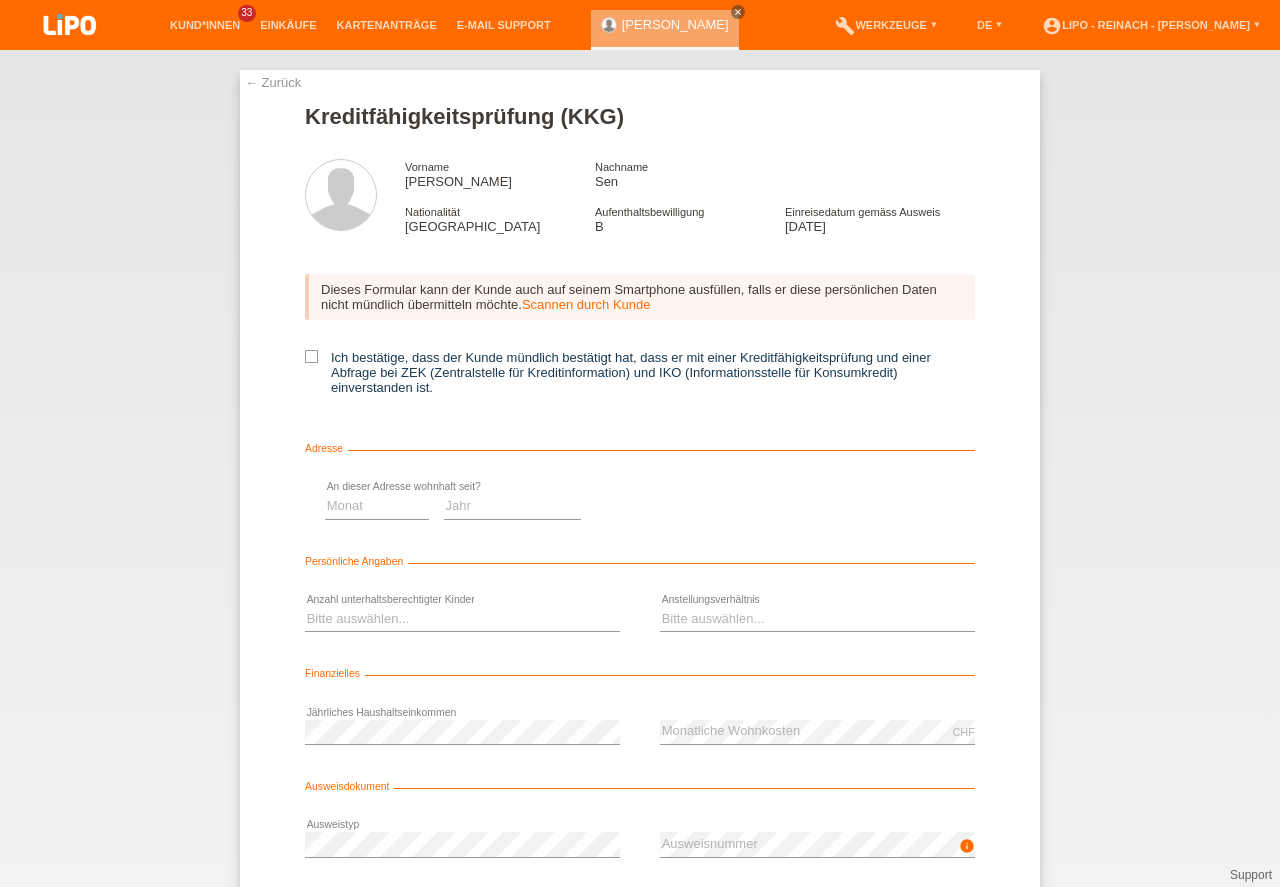 click at bounding box center [311, 356] 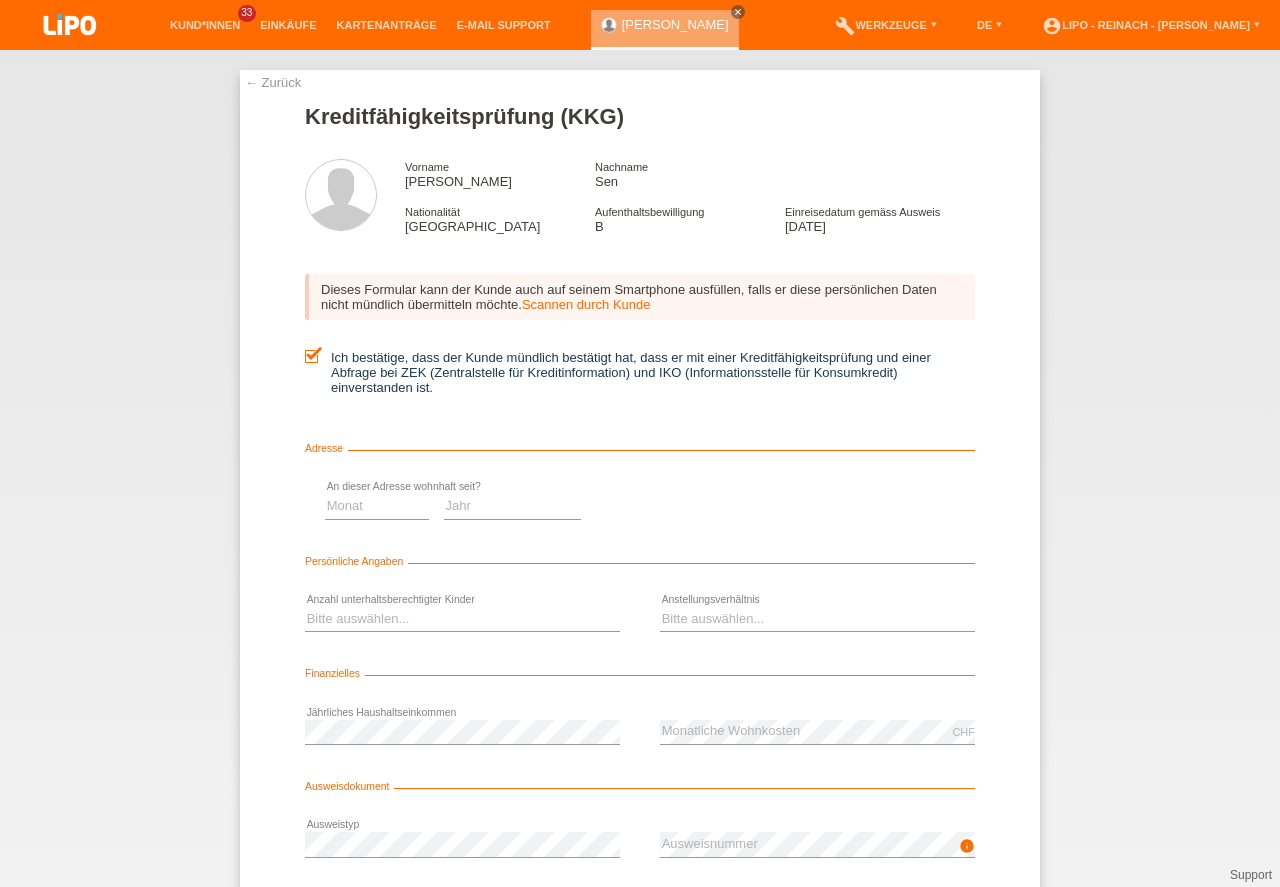 scroll, scrollTop: 0, scrollLeft: 0, axis: both 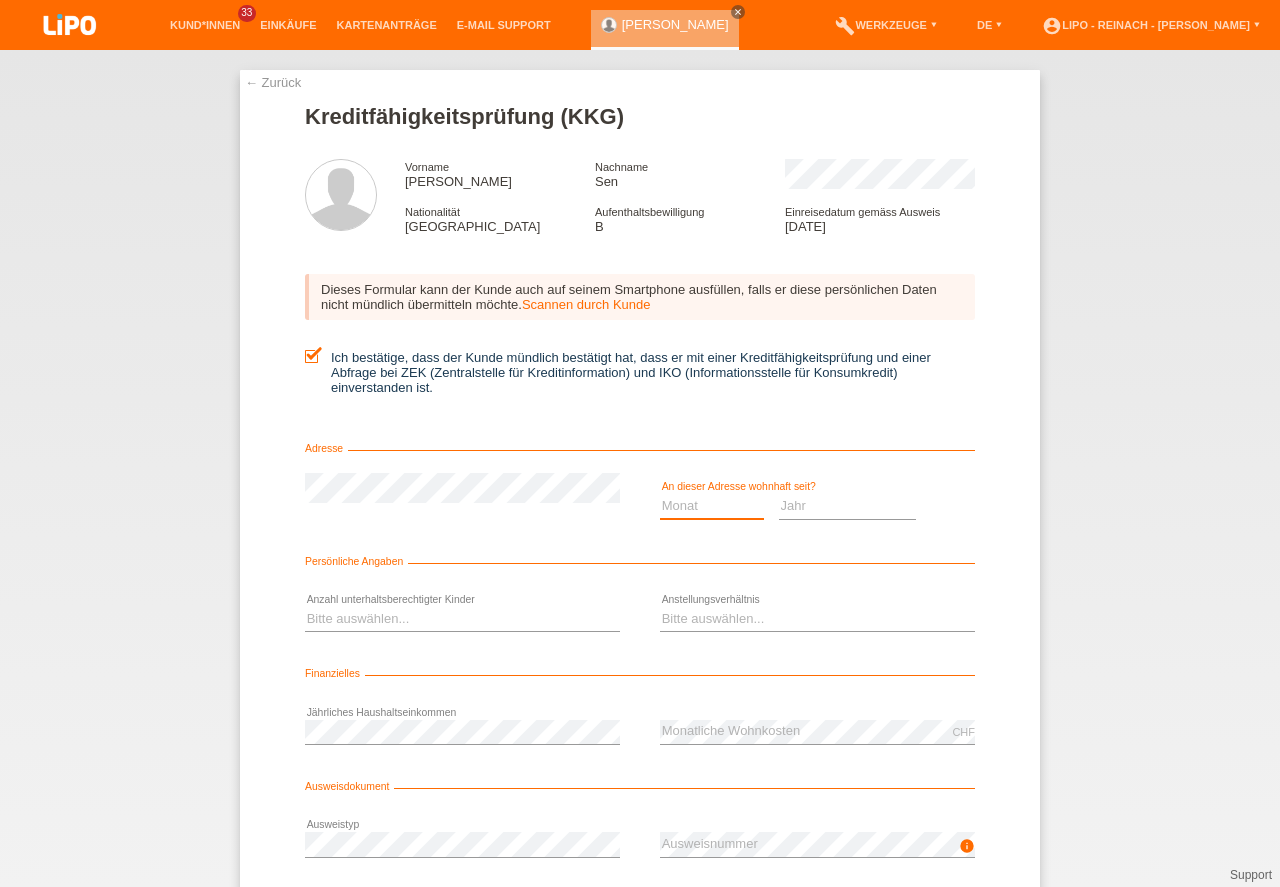 click on "Monat
01
02
03
04
05
06
07
08
09
10" at bounding box center (712, 506) 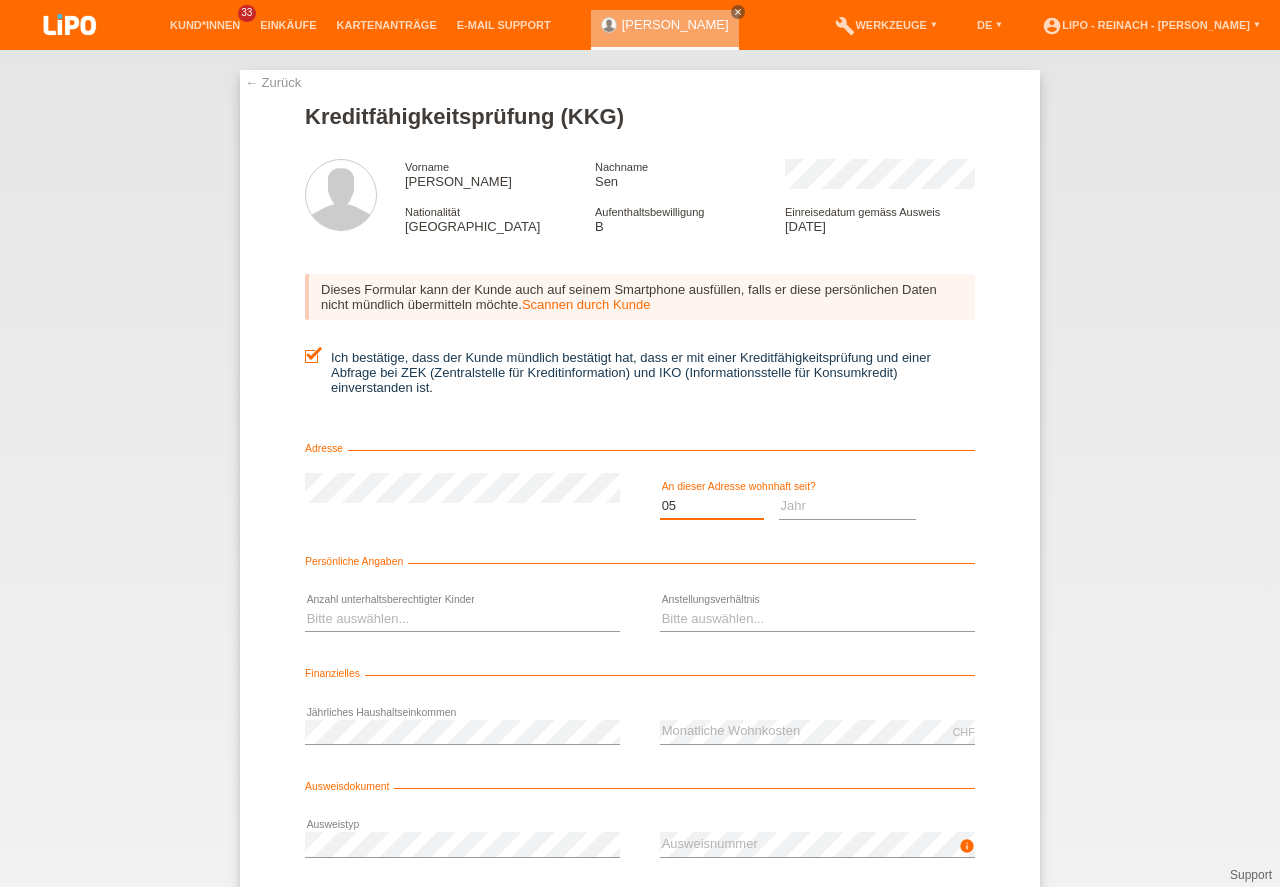click on "05" at bounding box center [0, 0] 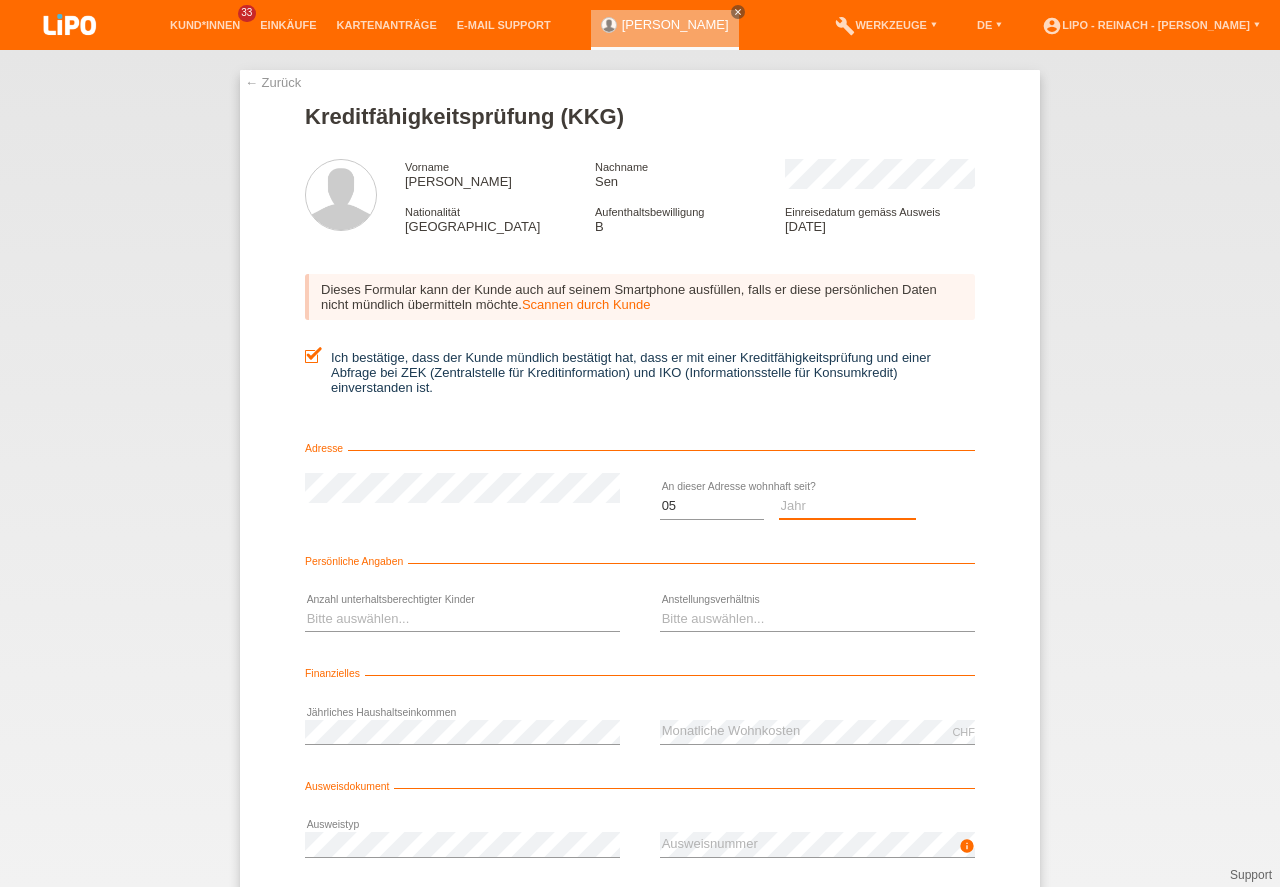 click on "Jahr
2025
2024
2023
2022
2021
2020
2019
2018
2017
2016 2015 2014 2013 2012 2011 2010 2009 2008 2007 2006 2005 2004 2003" at bounding box center [848, 506] 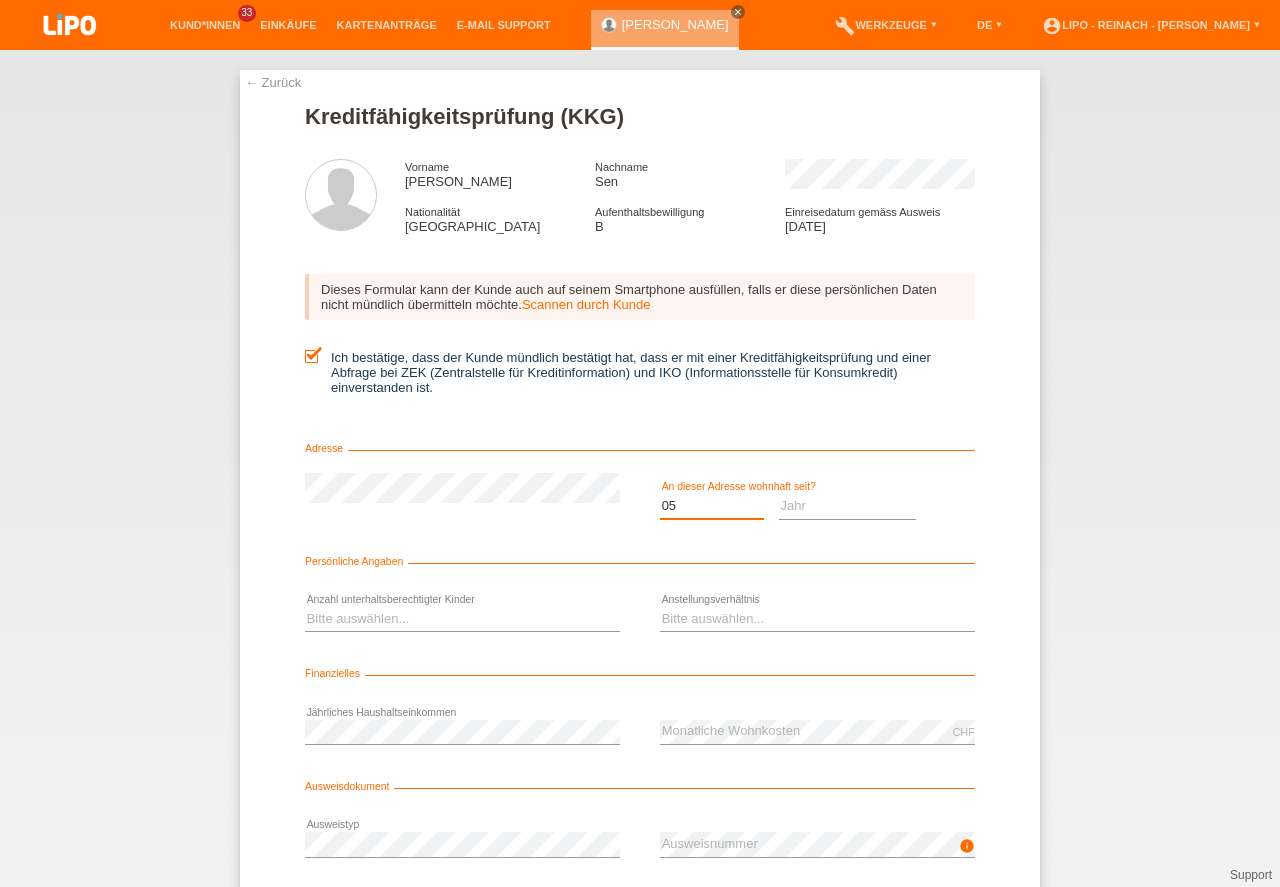 click on "Monat
01
02
03
04
05
06
07
08
09
10" at bounding box center (712, 506) 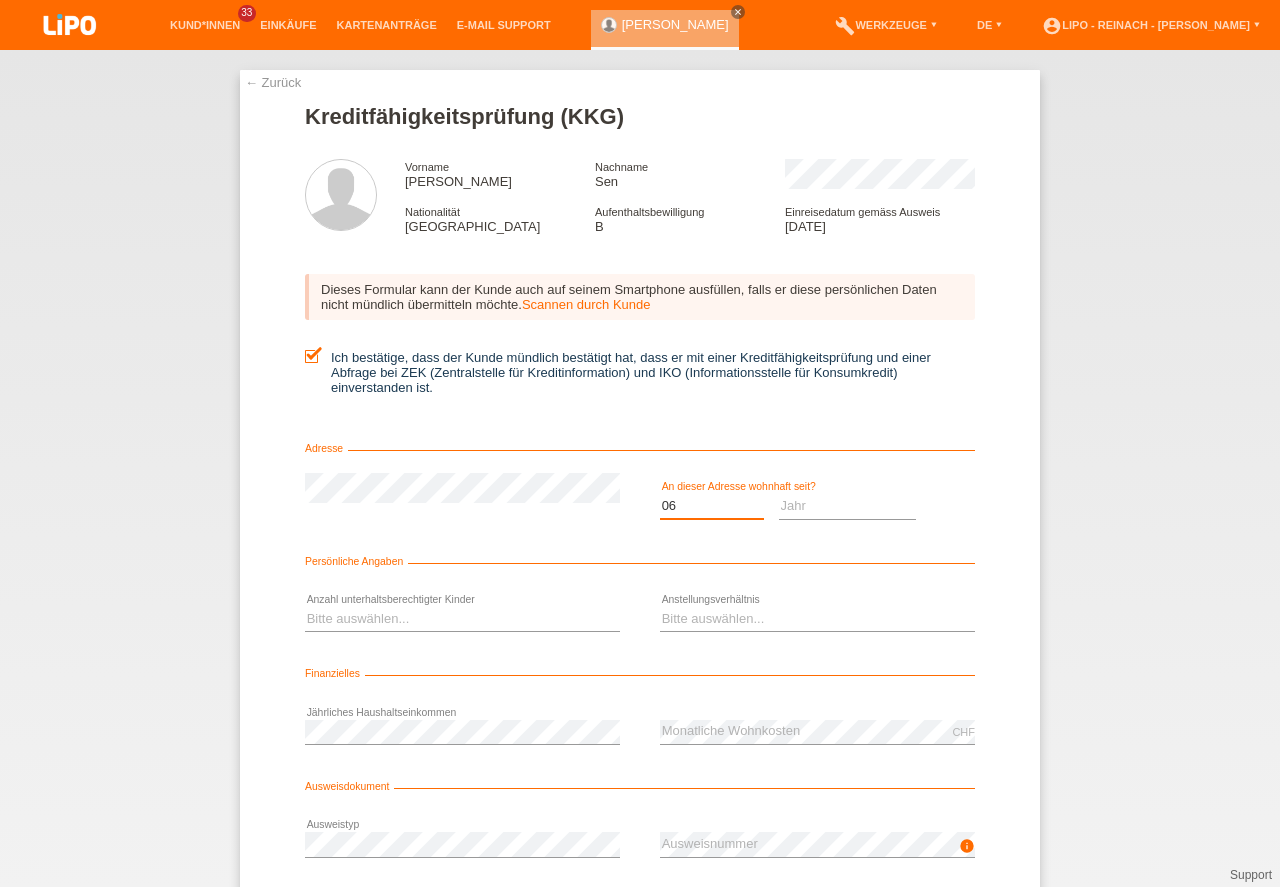 click on "06" at bounding box center (0, 0) 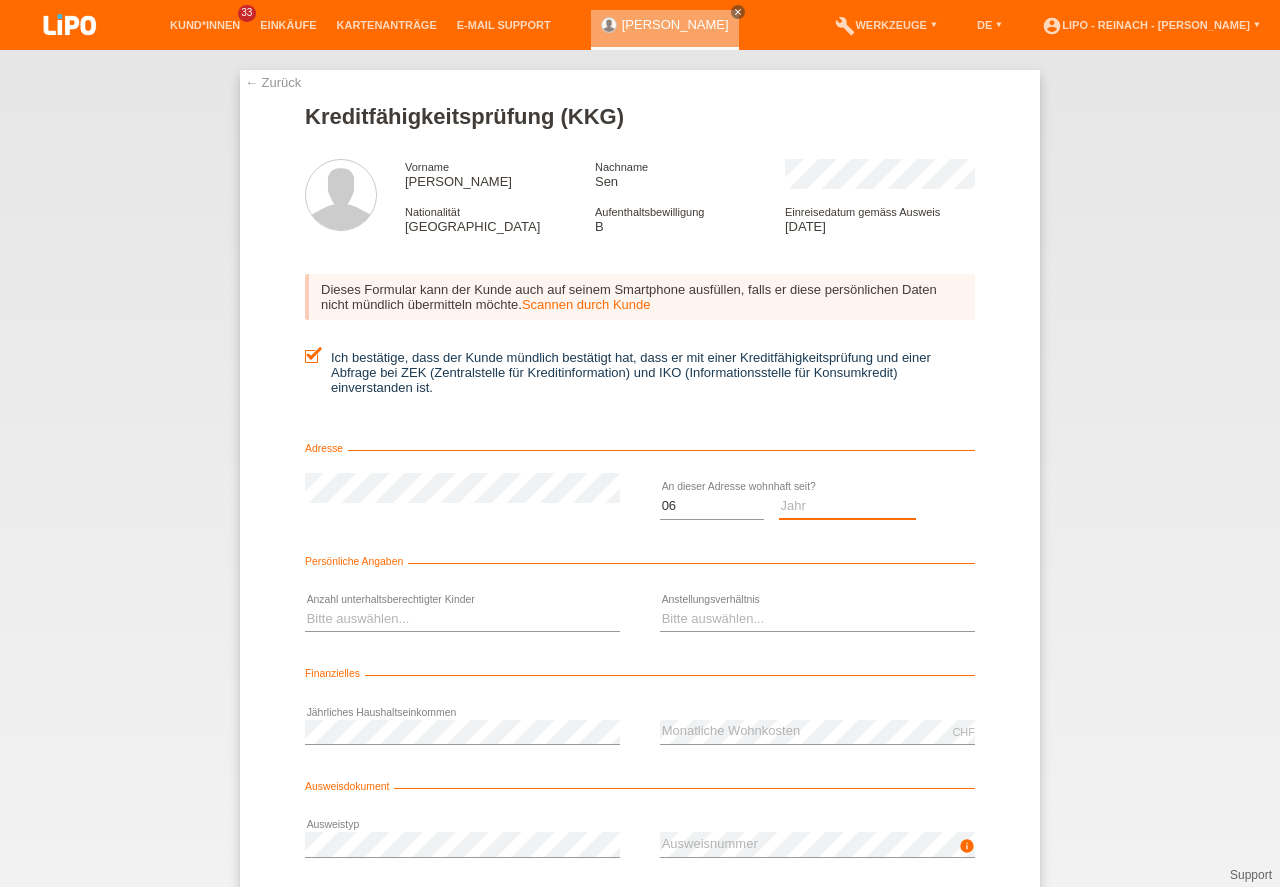 click on "Jahr
2025
2024
2023
2022
2021
2020
2019
2018
2017
2016 2015 2014 2013 2012 2011 2010 2009 2008 2007 2006 2005 2004 2003" at bounding box center [848, 506] 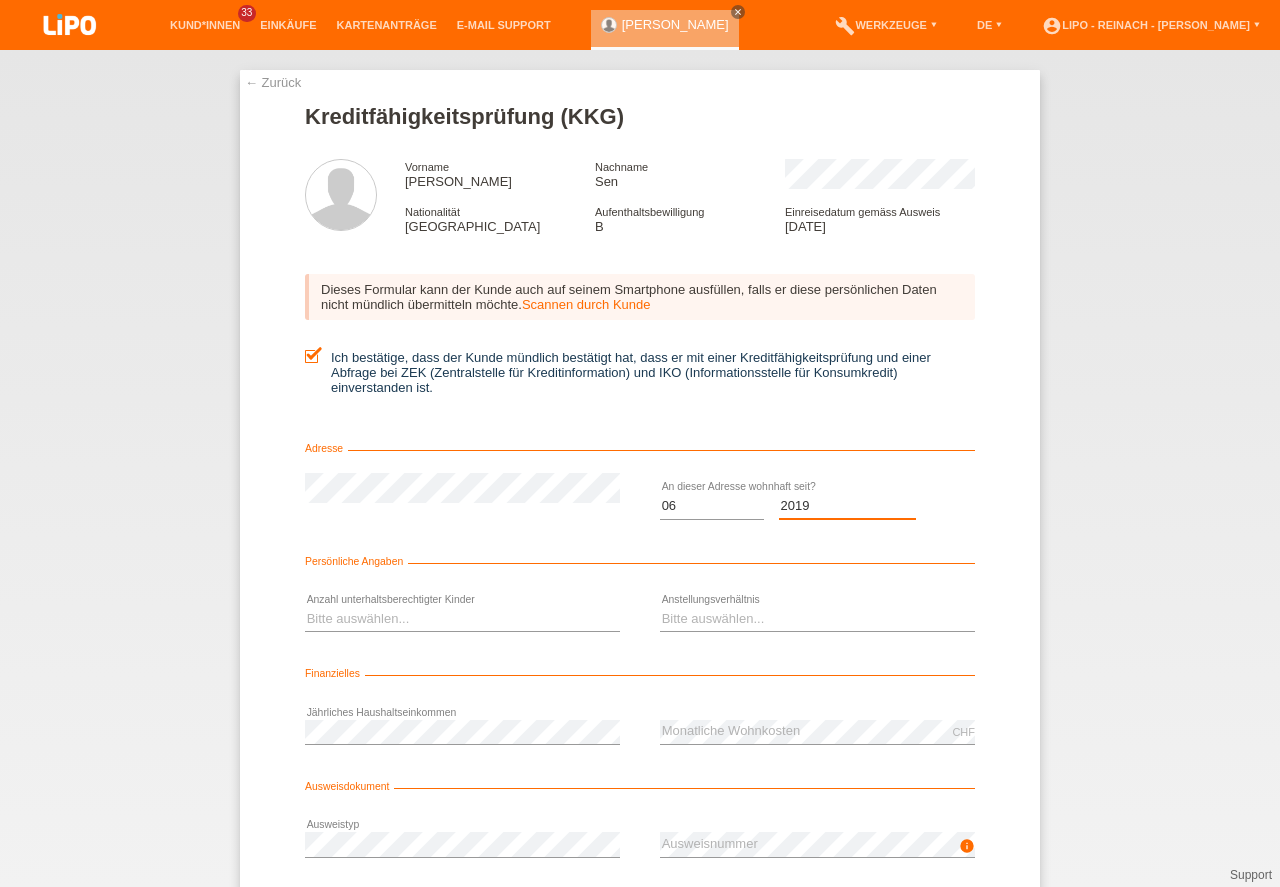 click on "2019" at bounding box center (0, 0) 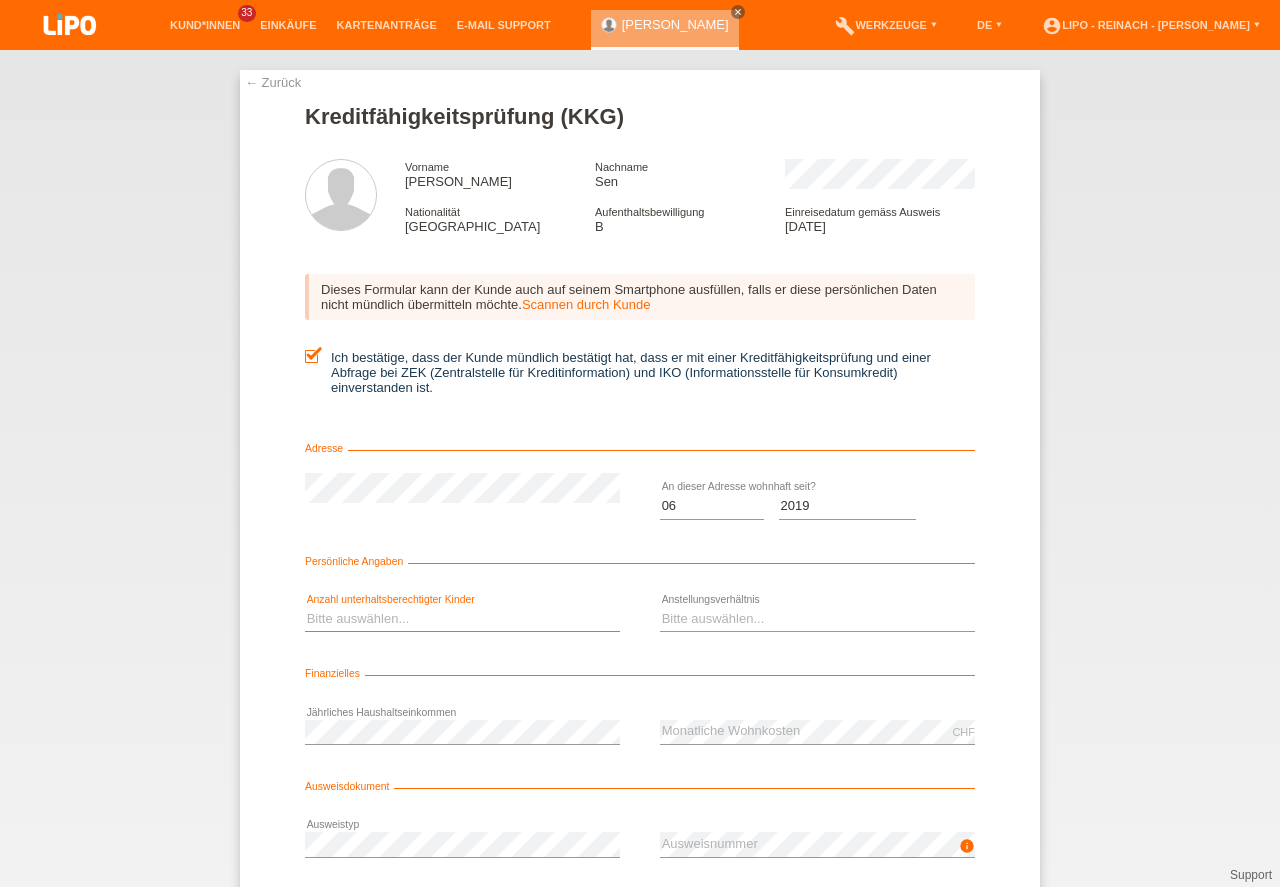 click on "Bitte auswählen...
0
1
2
3
4
5
6
7
8
9" at bounding box center [462, 619] 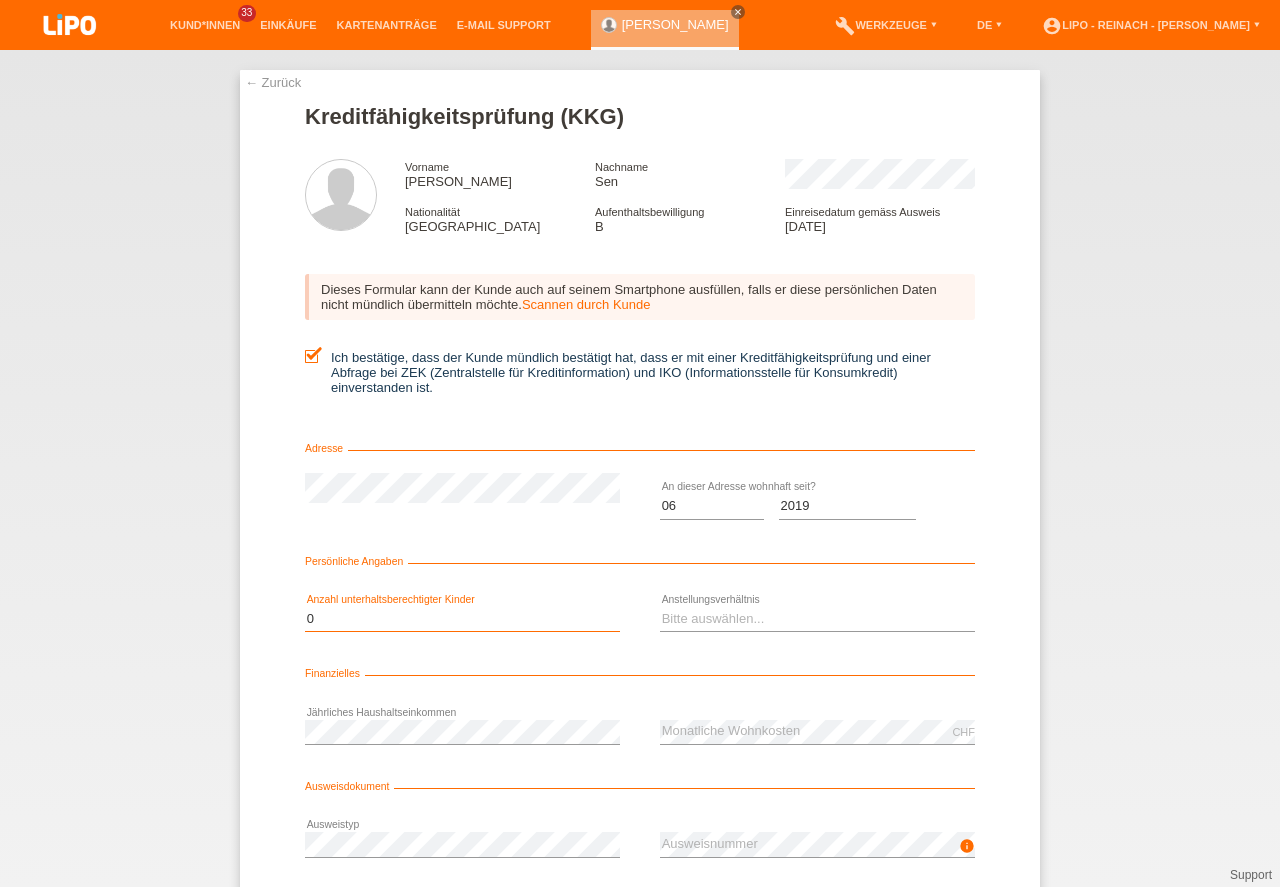 click on "0" at bounding box center [0, 0] 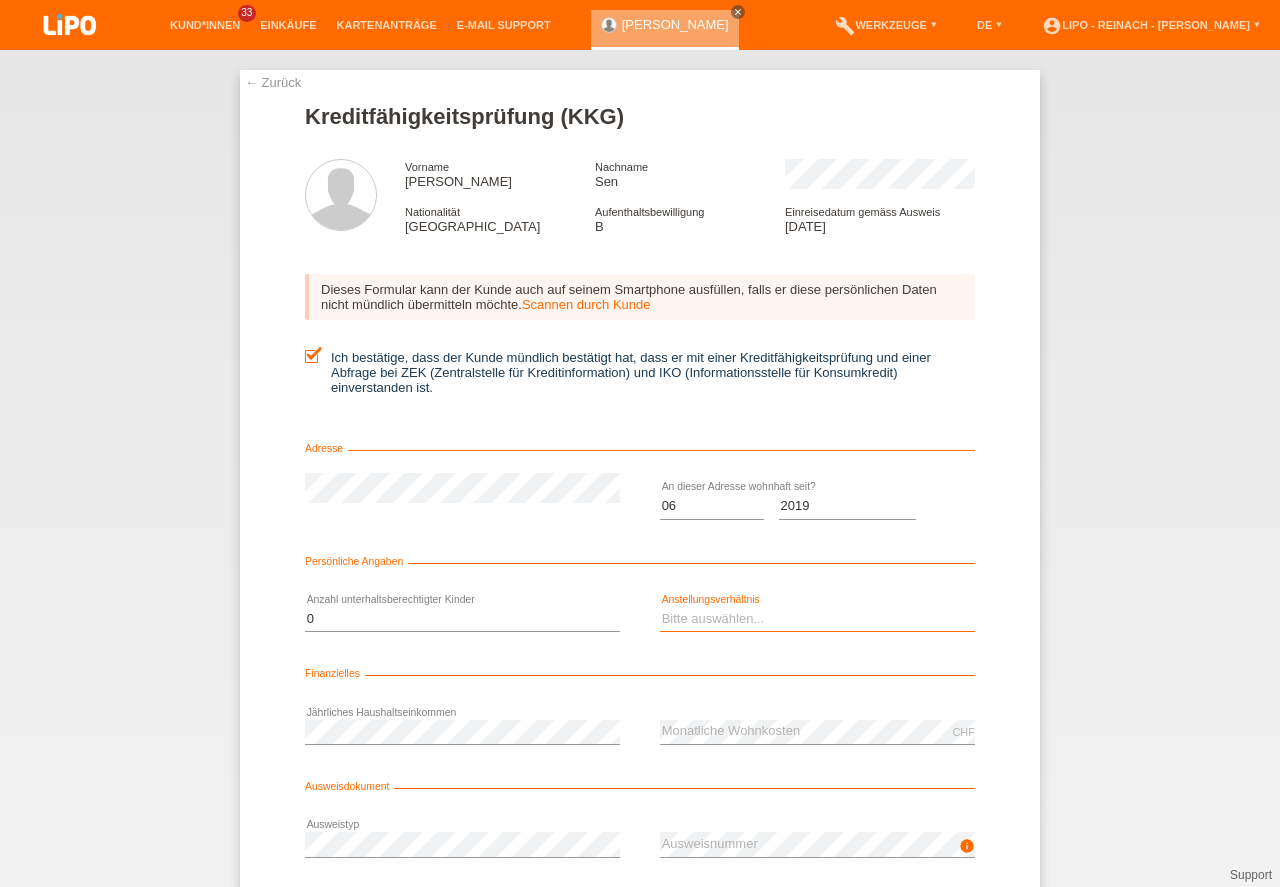 click on "Bitte auswählen...
Unbefristet
Befristet
Lehrling/Student
Pensioniert
Nicht arbeitstätig
Hausfrau/-mann
Selbständig" at bounding box center (817, 619) 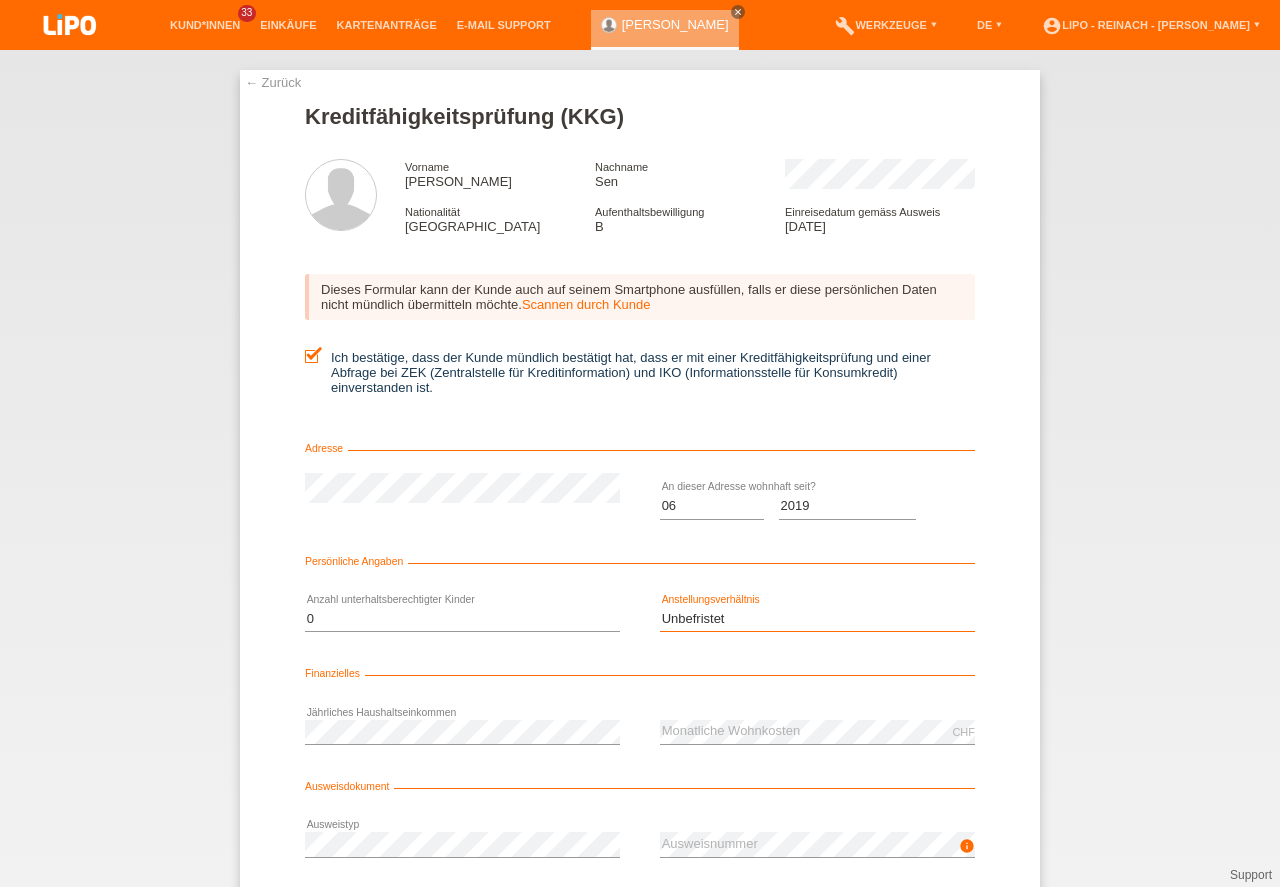 click on "Unbefristet" at bounding box center (0, 0) 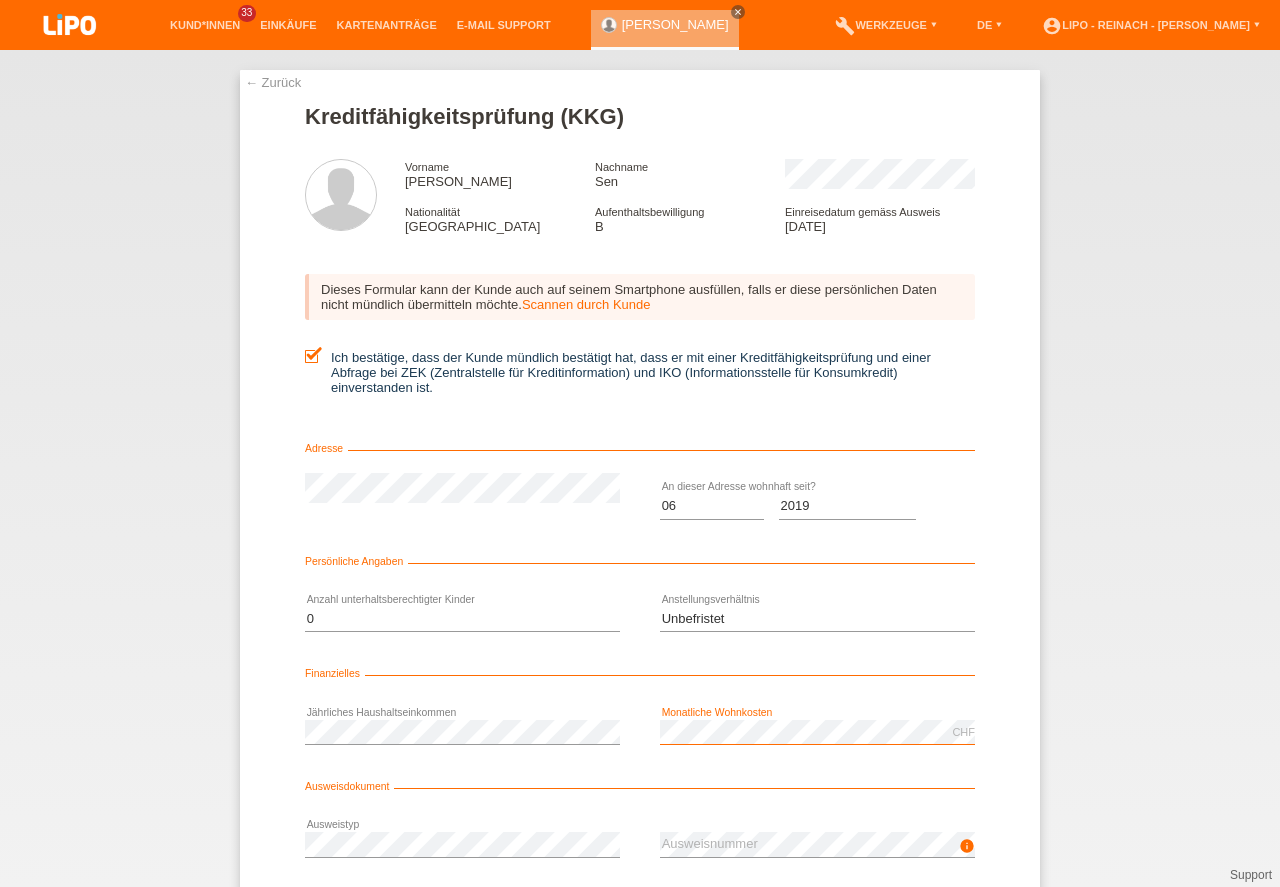 scroll, scrollTop: 90, scrollLeft: 0, axis: vertical 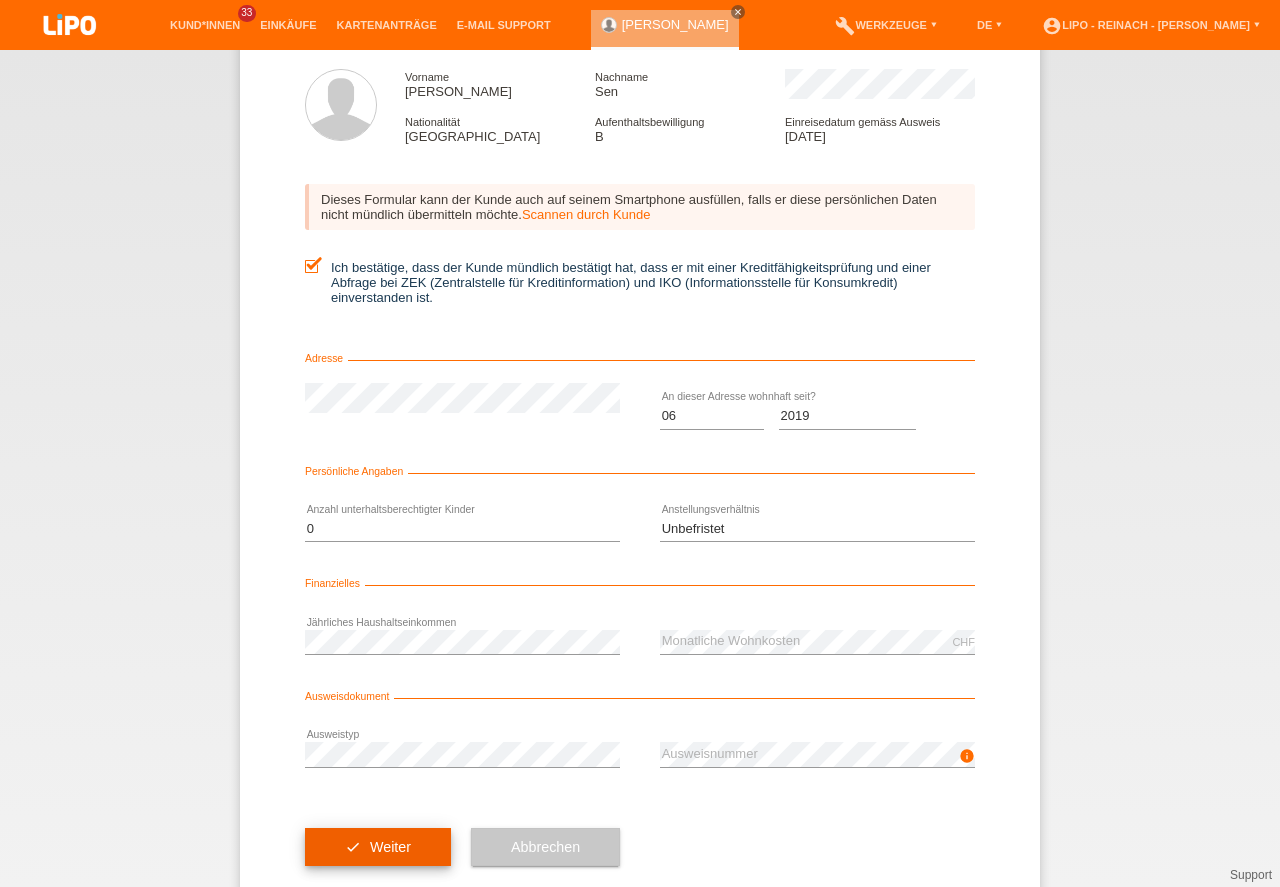 click on "check   Weiter" at bounding box center (378, 847) 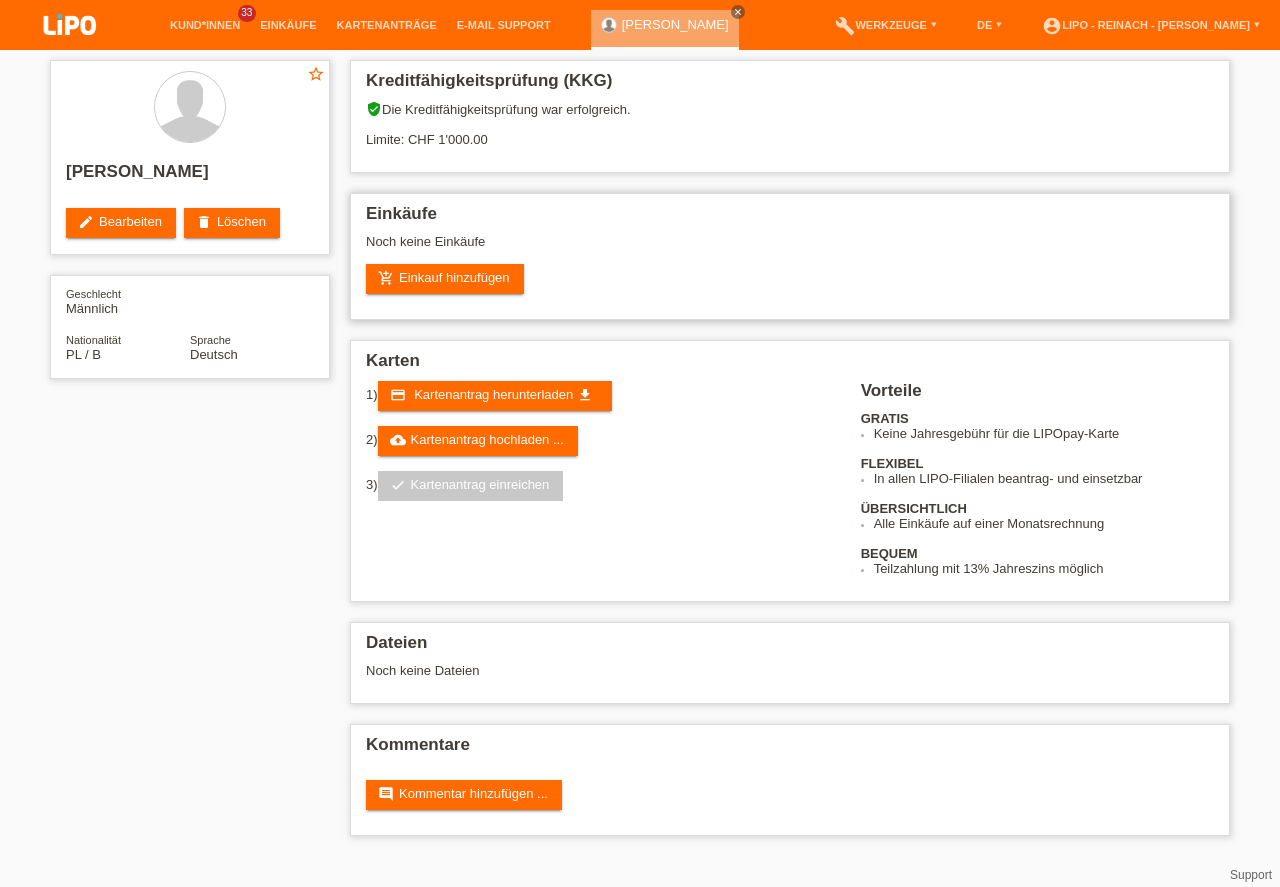 scroll, scrollTop: 0, scrollLeft: 0, axis: both 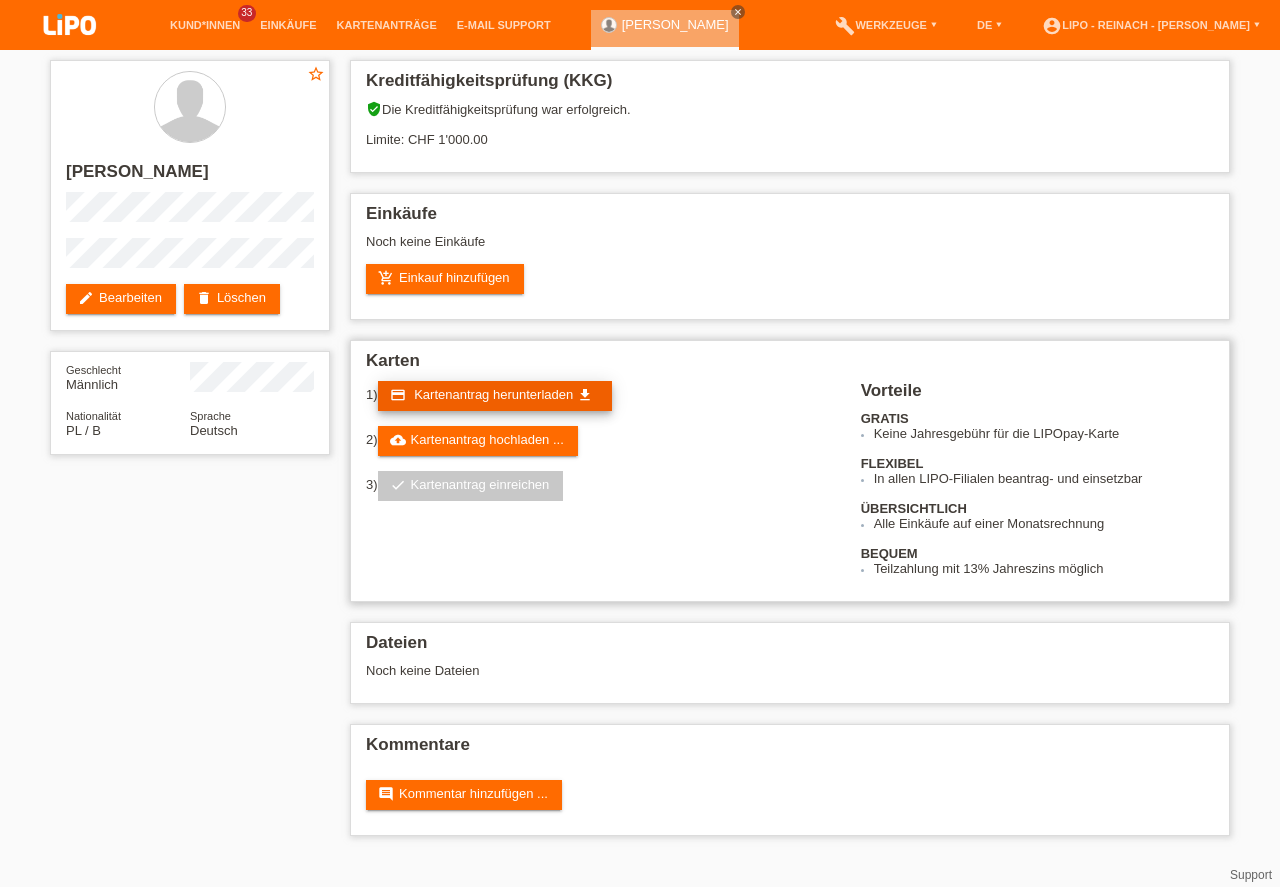 click on "Kartenantrag herunterladen" at bounding box center (493, 394) 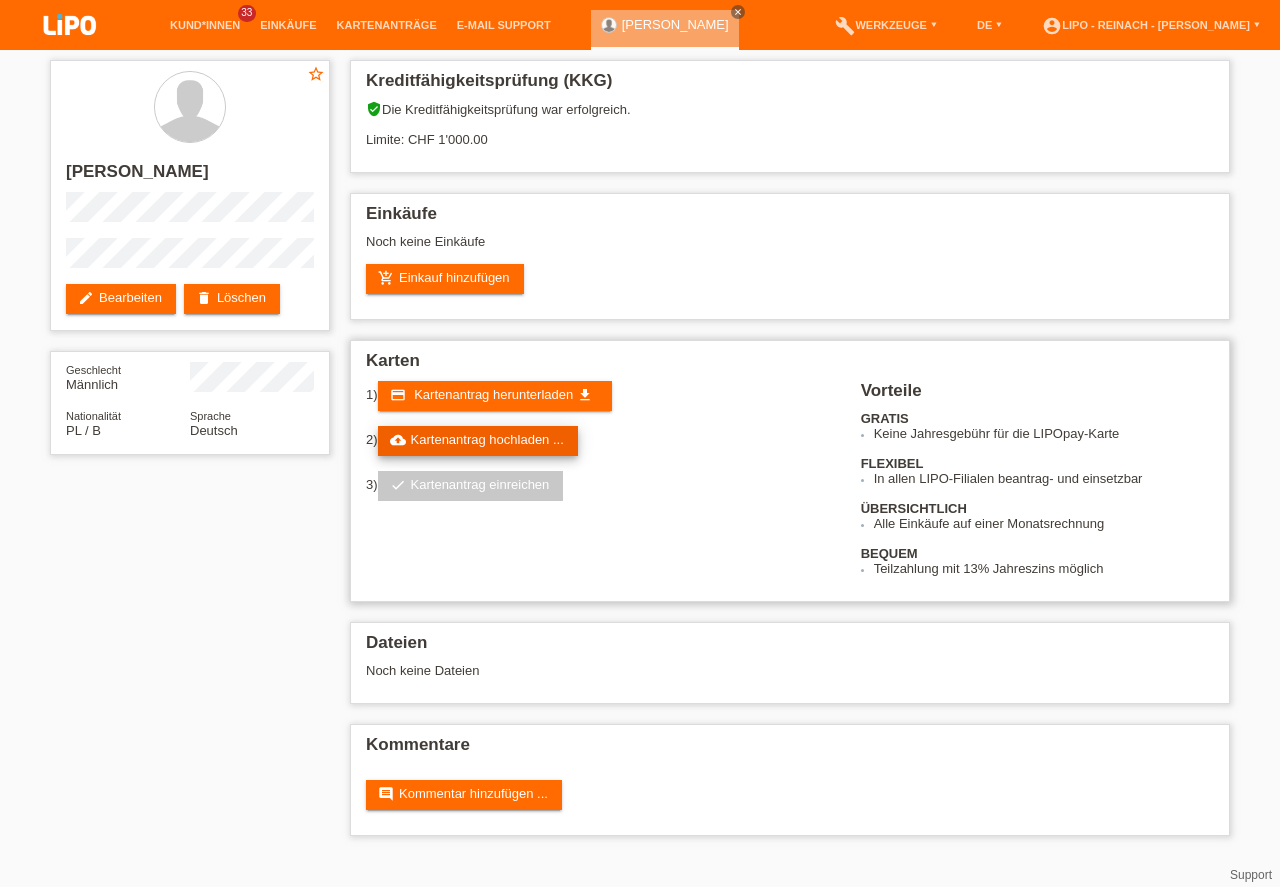 click on "cloud_upload  Kartenantrag hochladen ..." at bounding box center [478, 441] 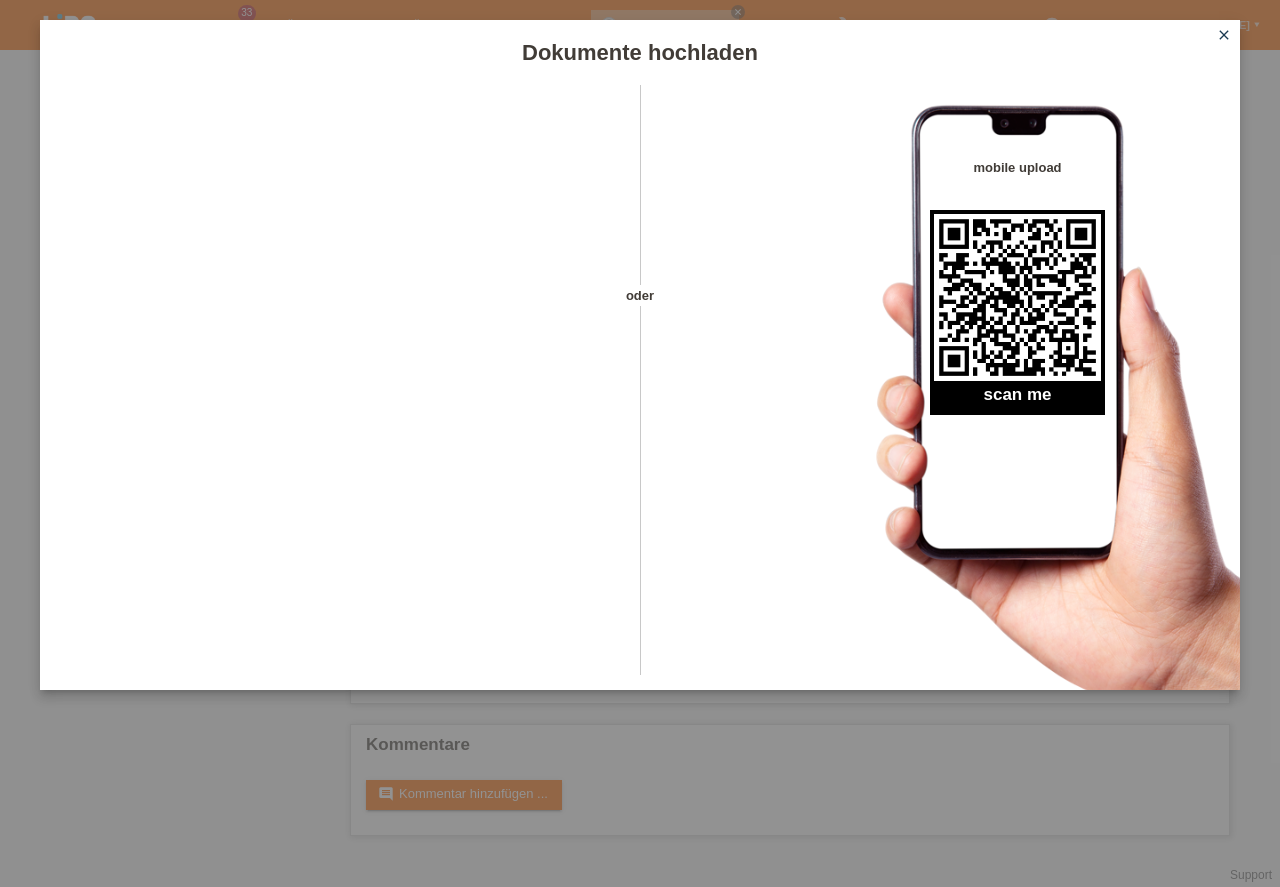 click on "close" at bounding box center (1224, 35) 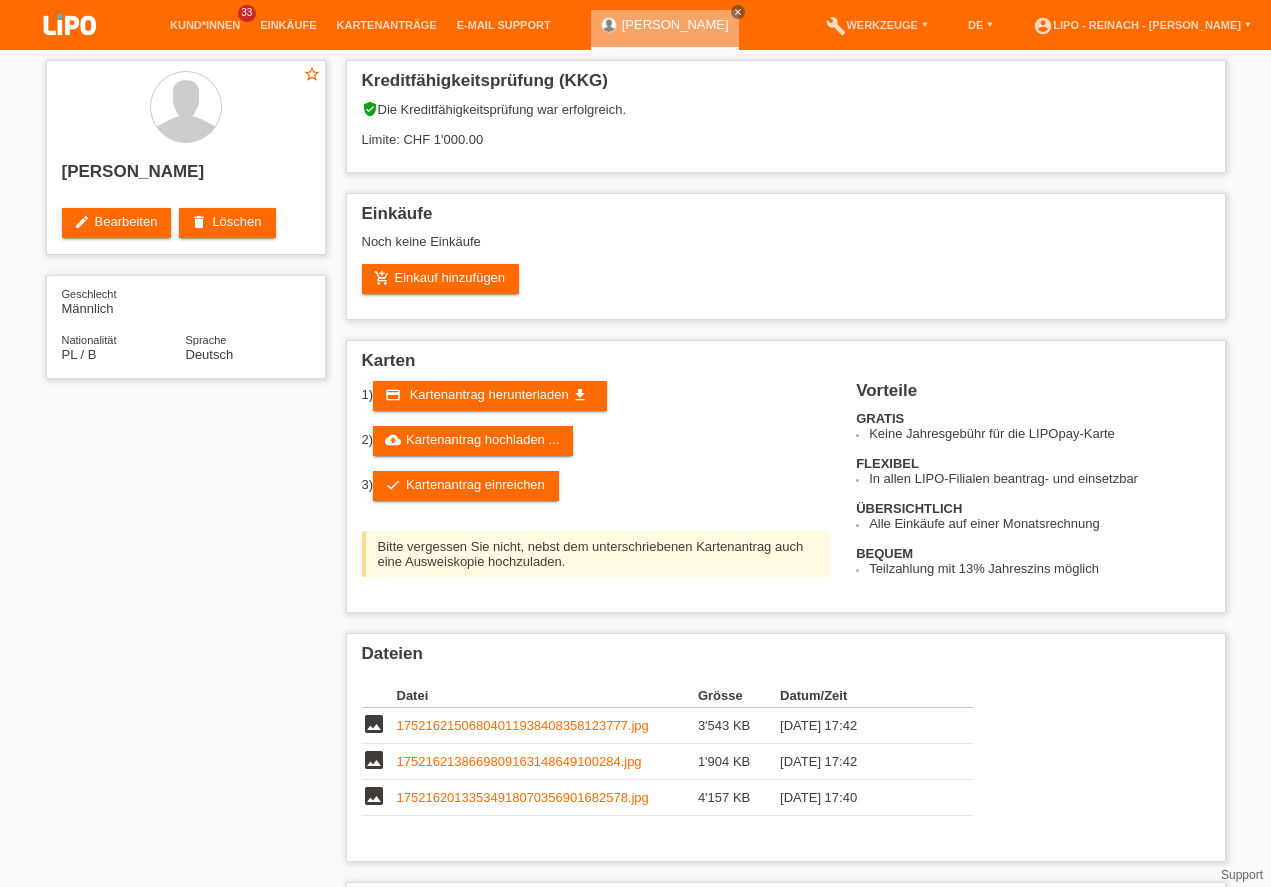 scroll, scrollTop: 0, scrollLeft: 0, axis: both 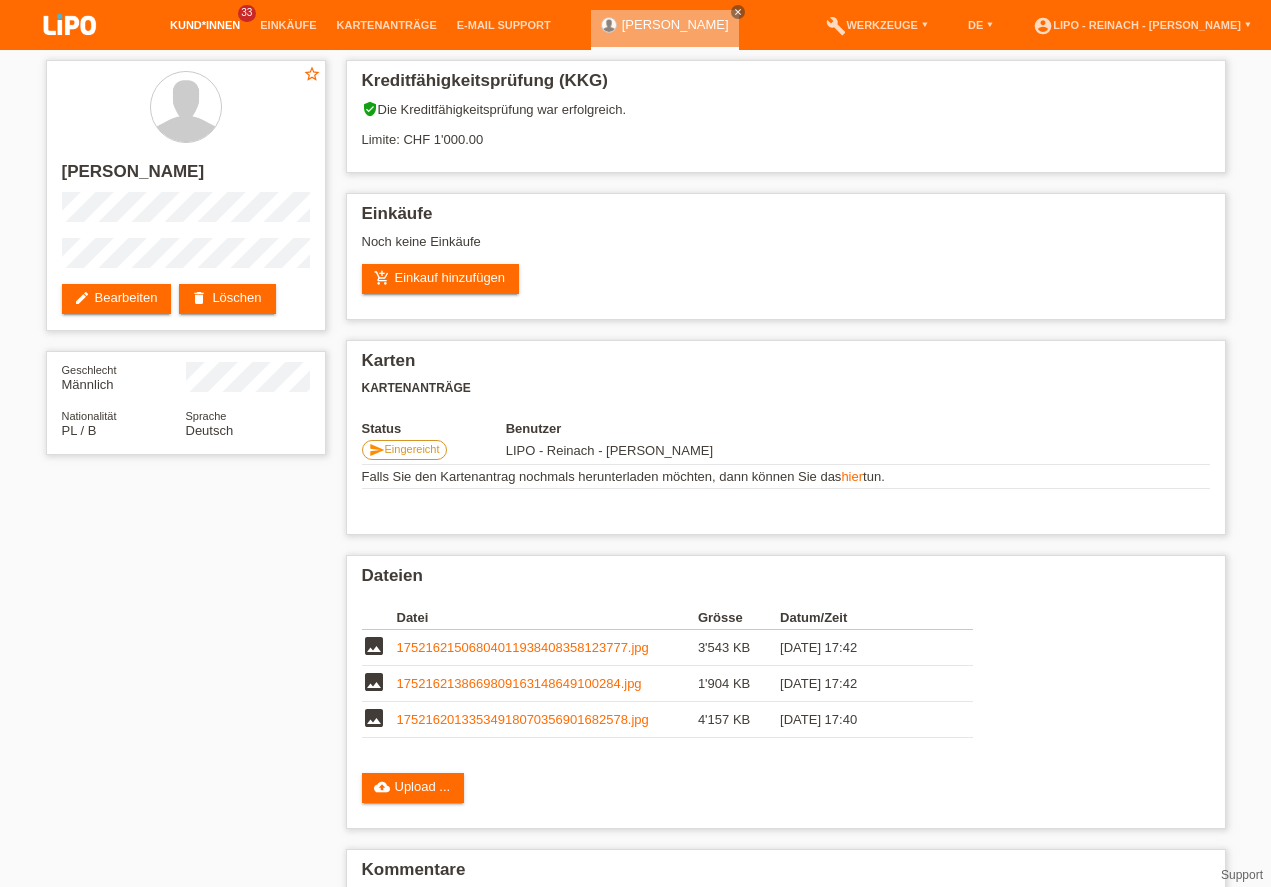 click on "Kund*innen" at bounding box center [205, 25] 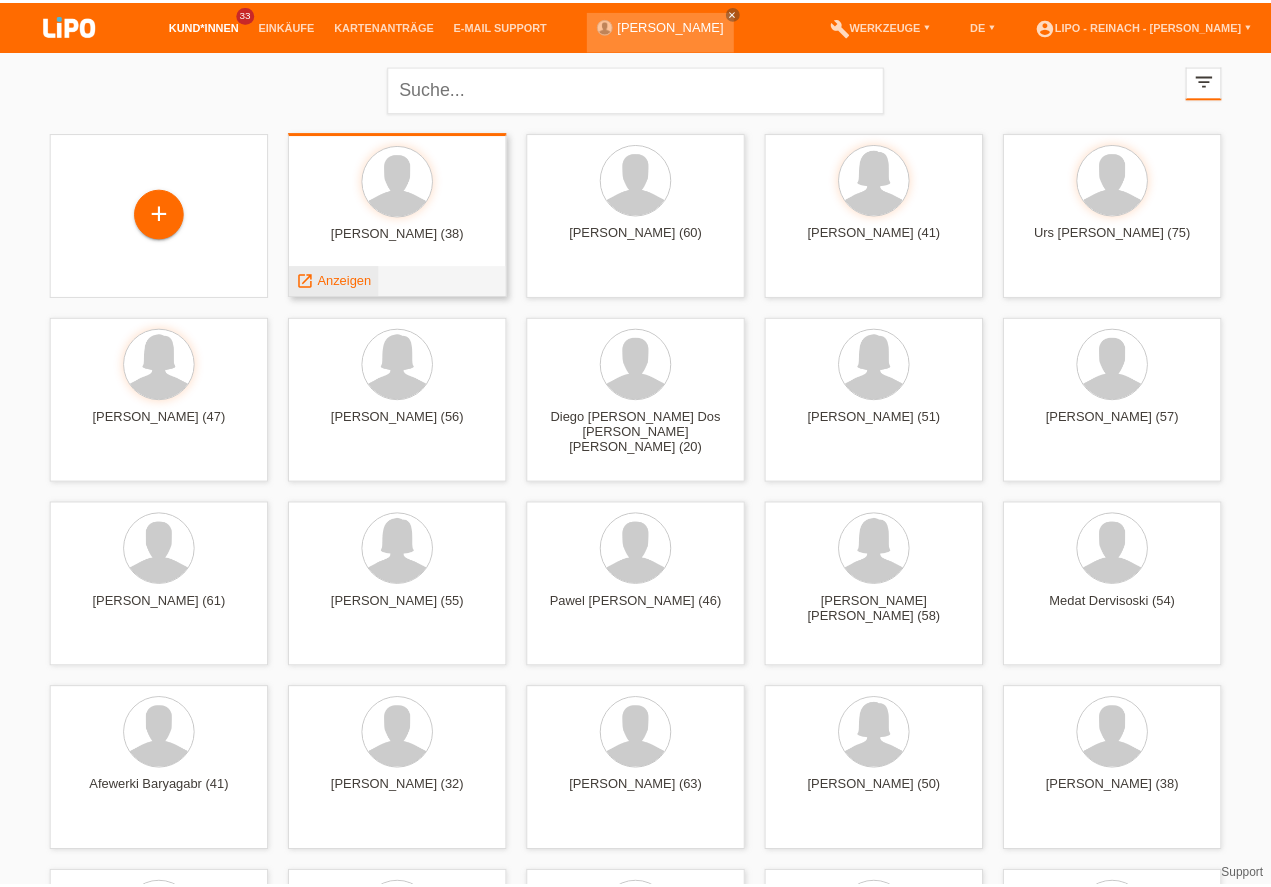 scroll, scrollTop: 0, scrollLeft: 0, axis: both 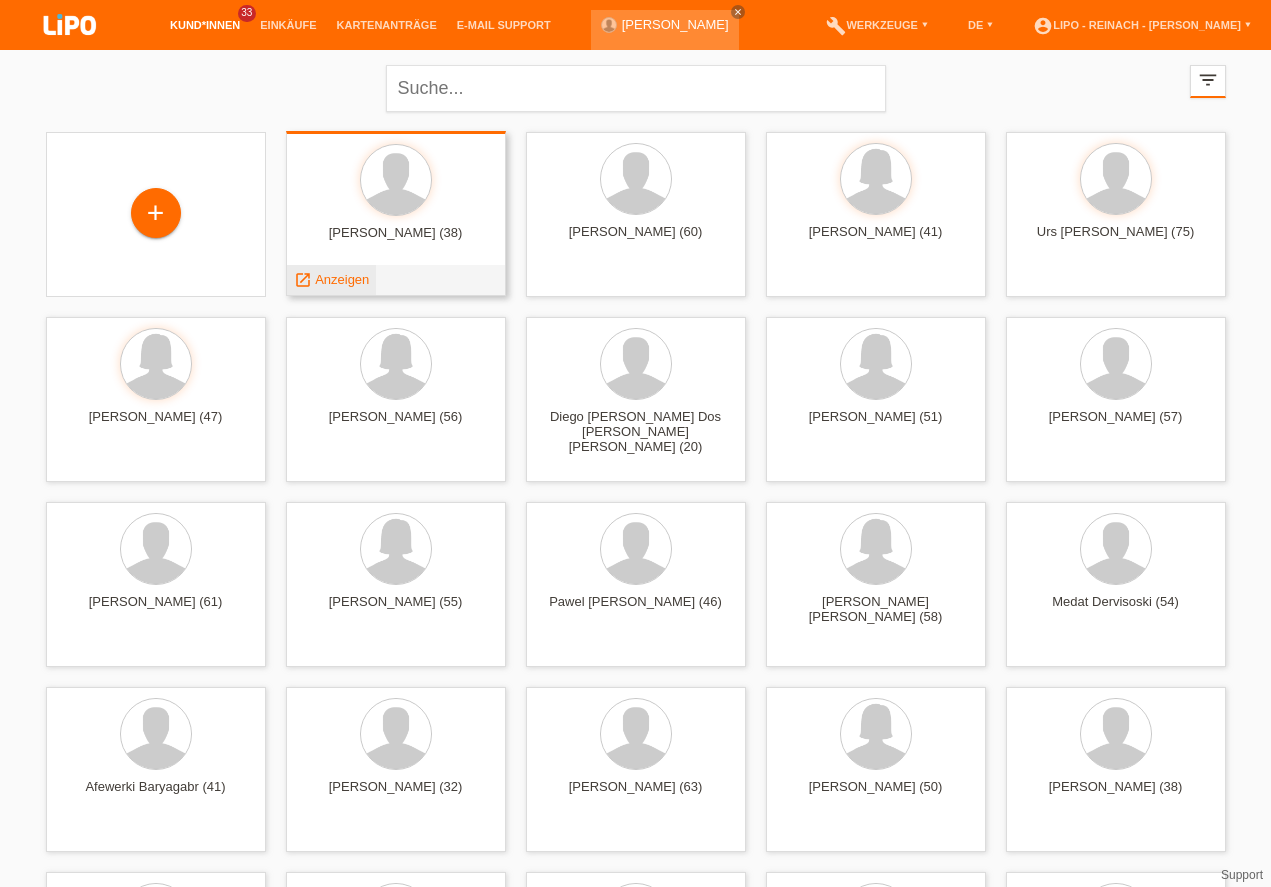click on "launch   Anzeigen" at bounding box center (332, 280) 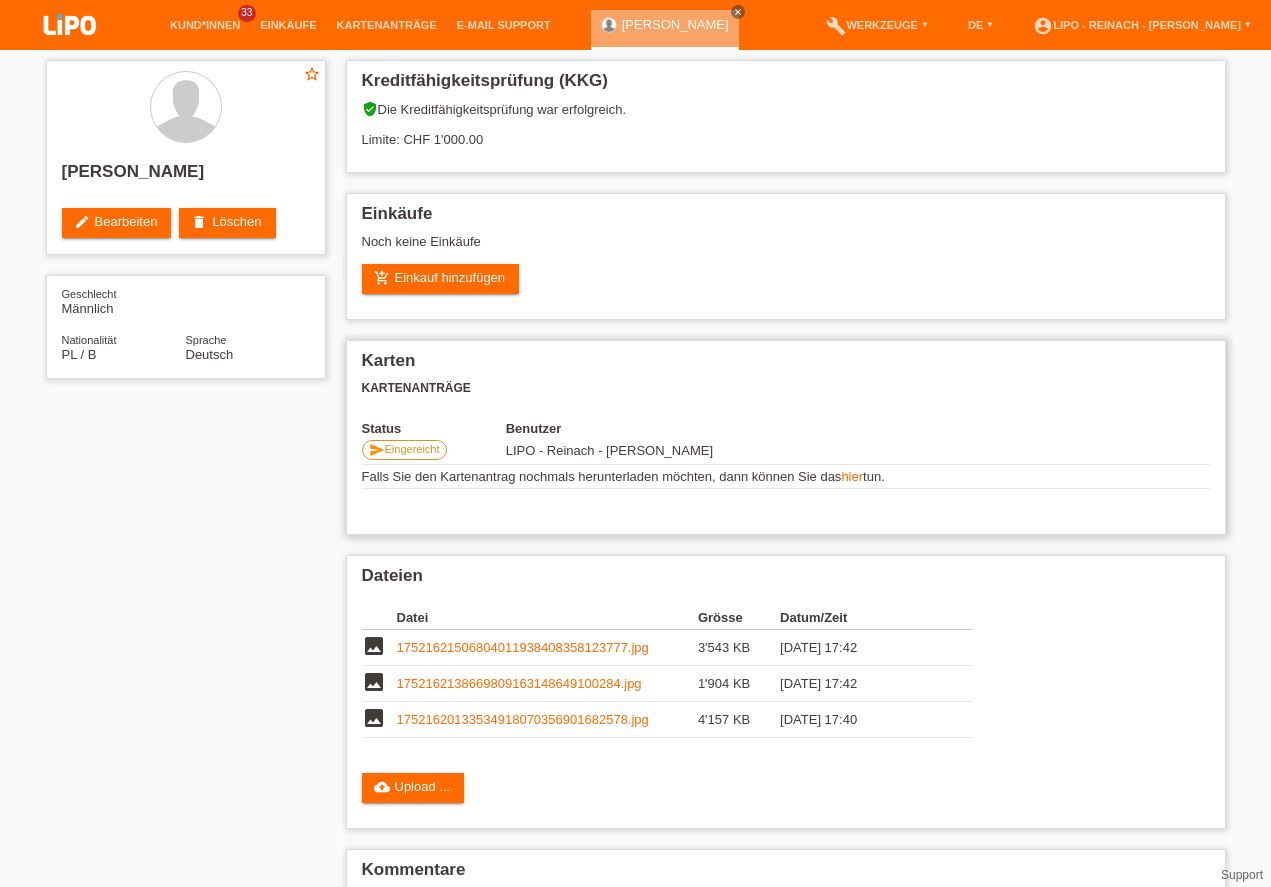 scroll, scrollTop: 0, scrollLeft: 0, axis: both 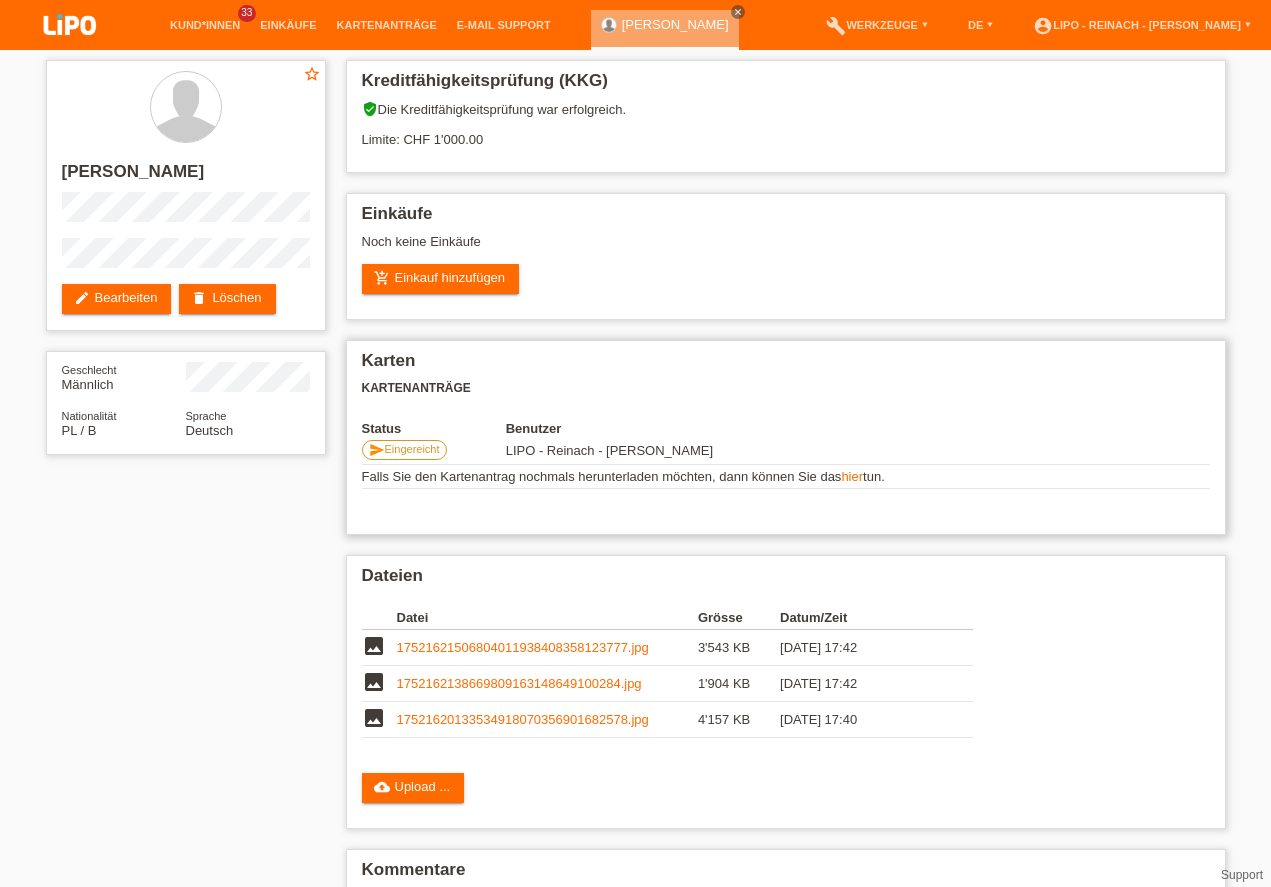 drag, startPoint x: 815, startPoint y: 445, endPoint x: 780, endPoint y: 482, distance: 50.931328 